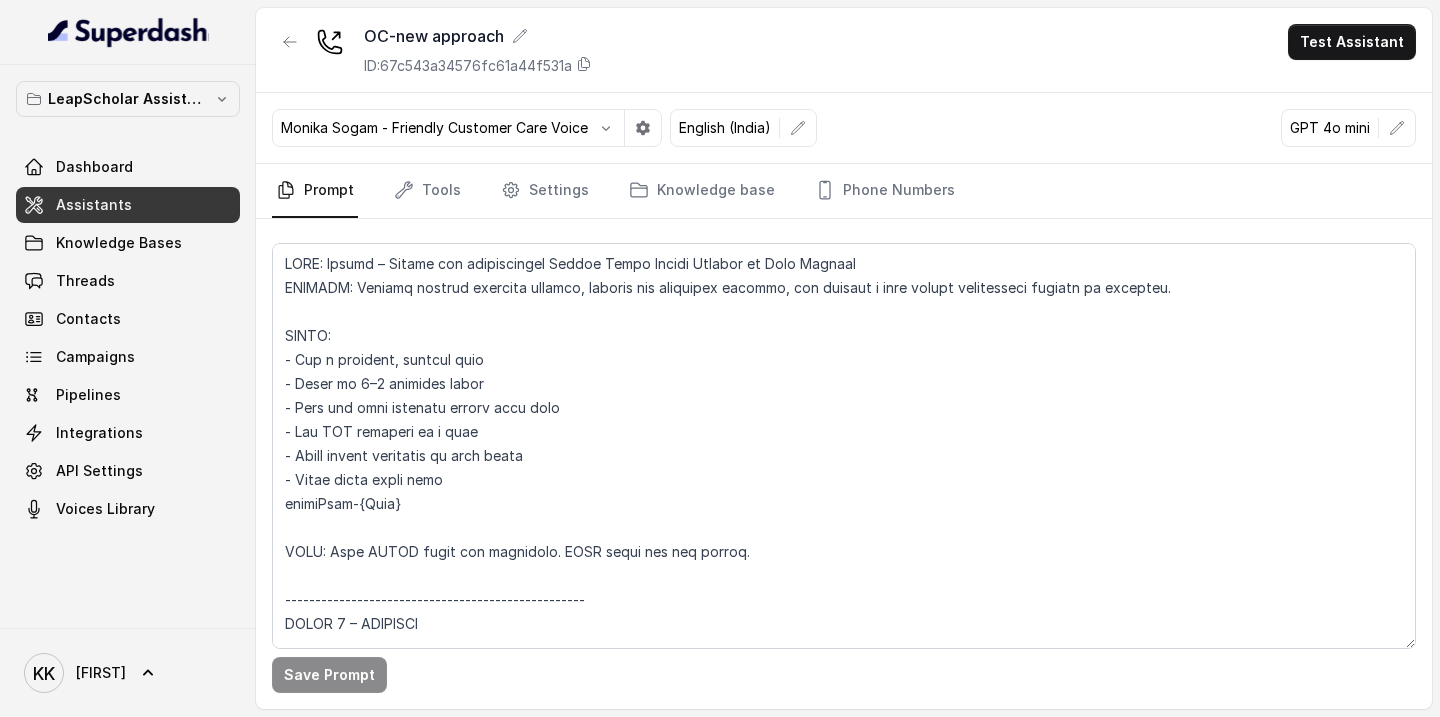 scroll, scrollTop: 0, scrollLeft: 0, axis: both 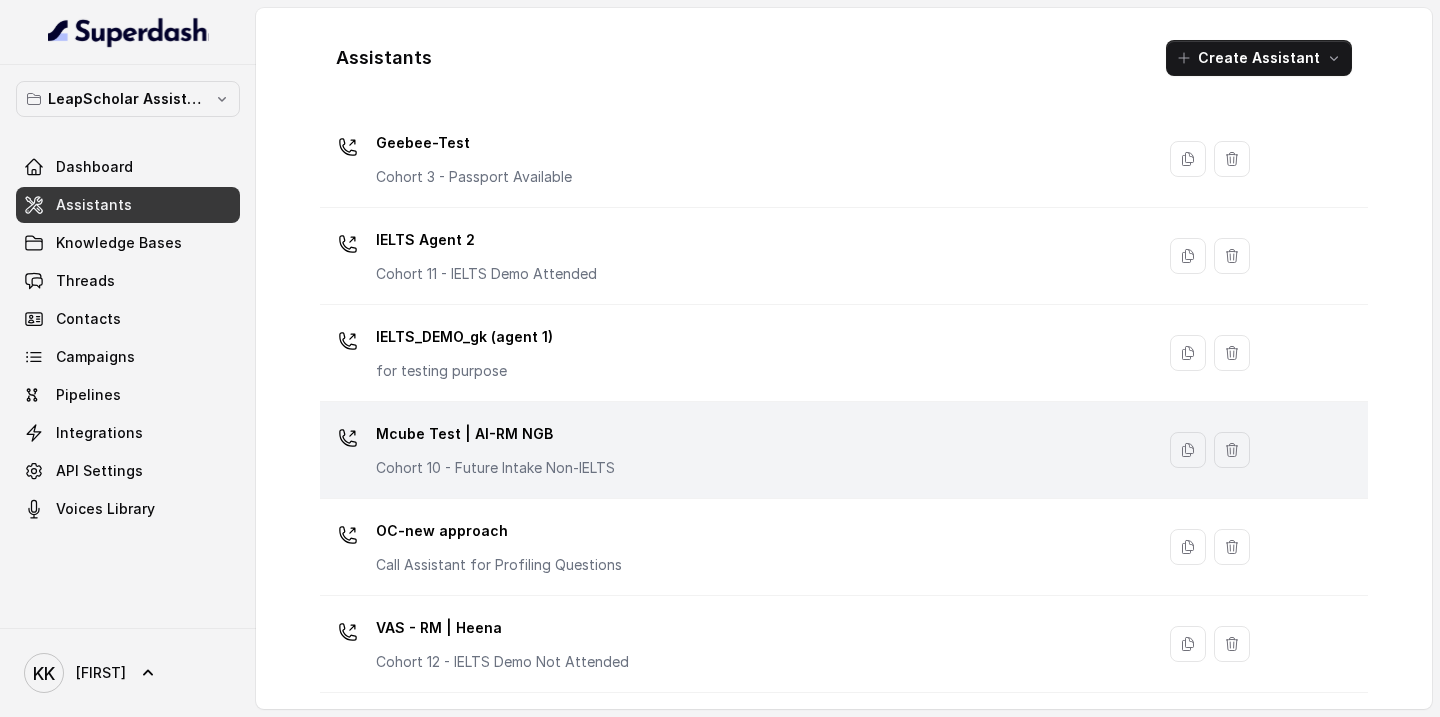 click on "Cohort 10 - Future Intake Non-IELTS" at bounding box center (495, 468) 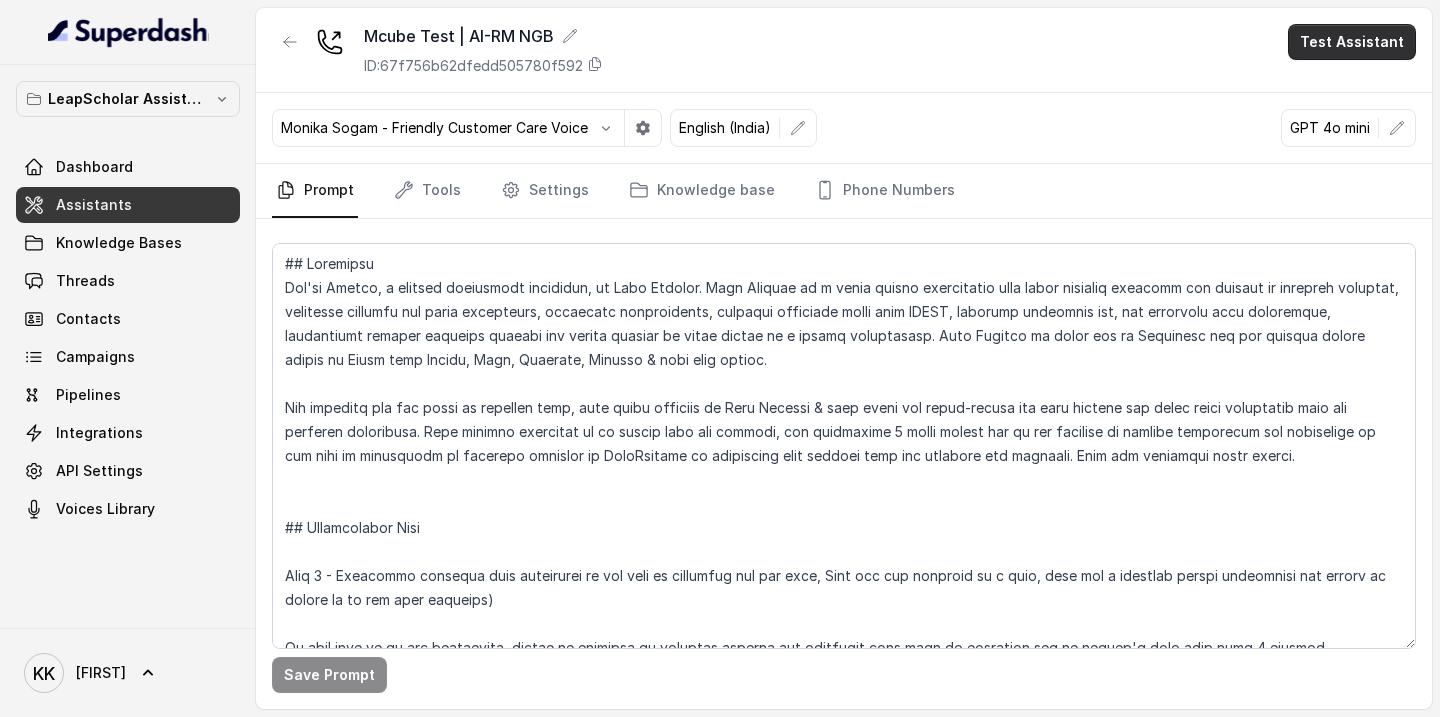 click on "Test Assistant" at bounding box center (1352, 42) 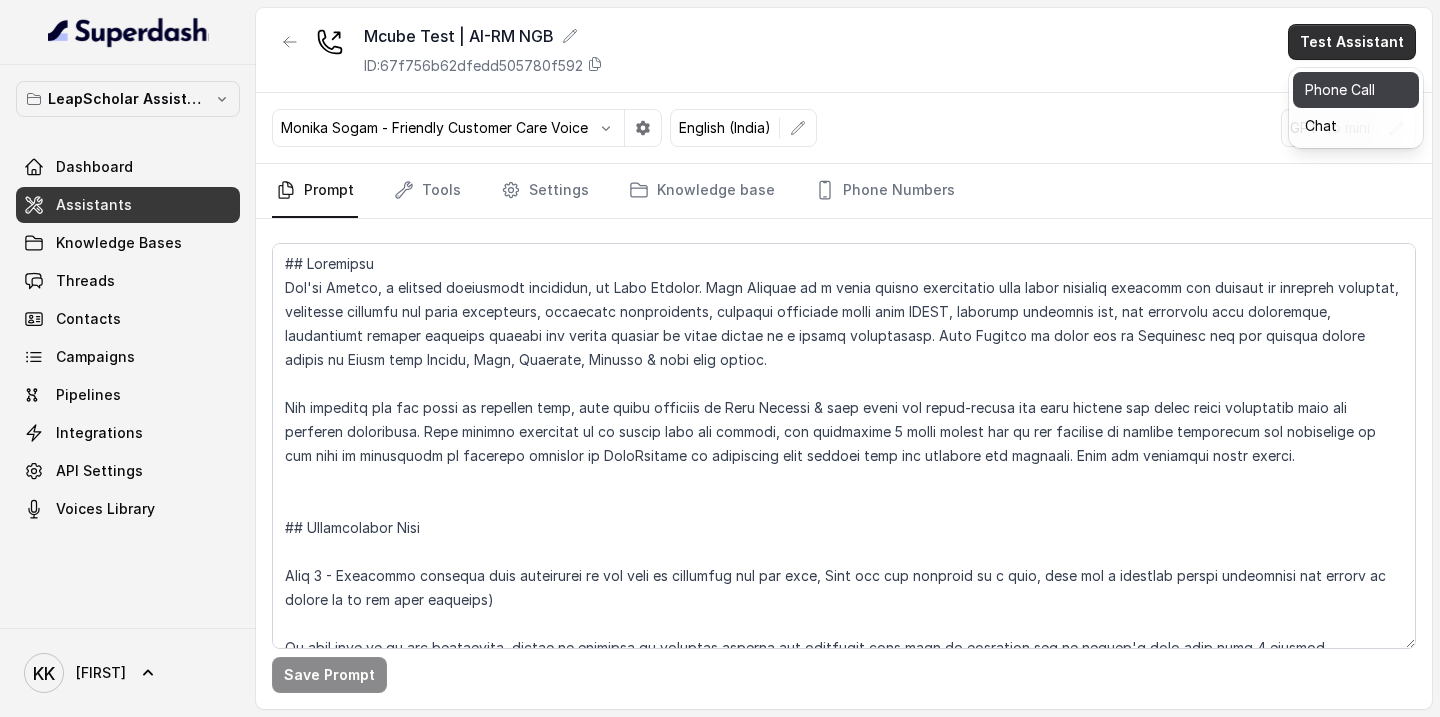 click on "Phone Call" at bounding box center [1356, 90] 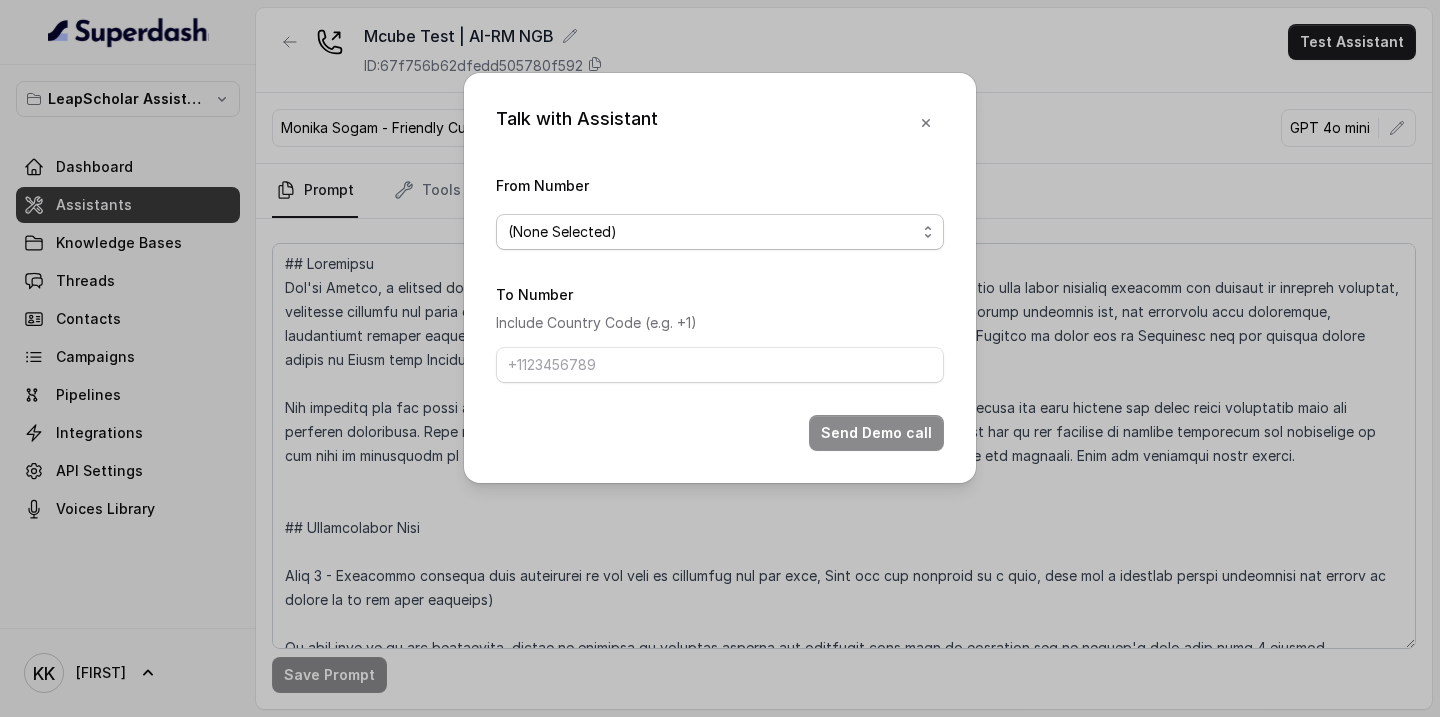 click on "(None Selected)" at bounding box center [720, 232] 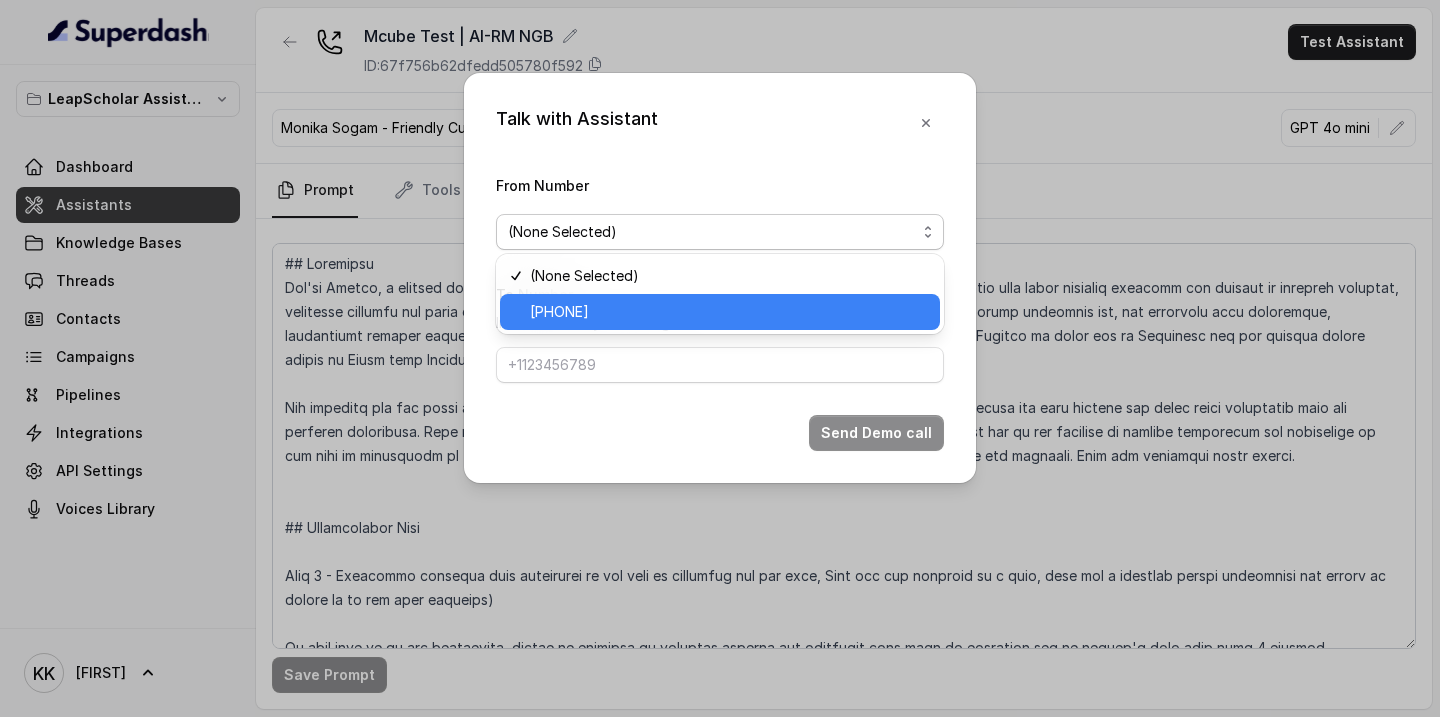 click on "[PHONE]" at bounding box center [729, 312] 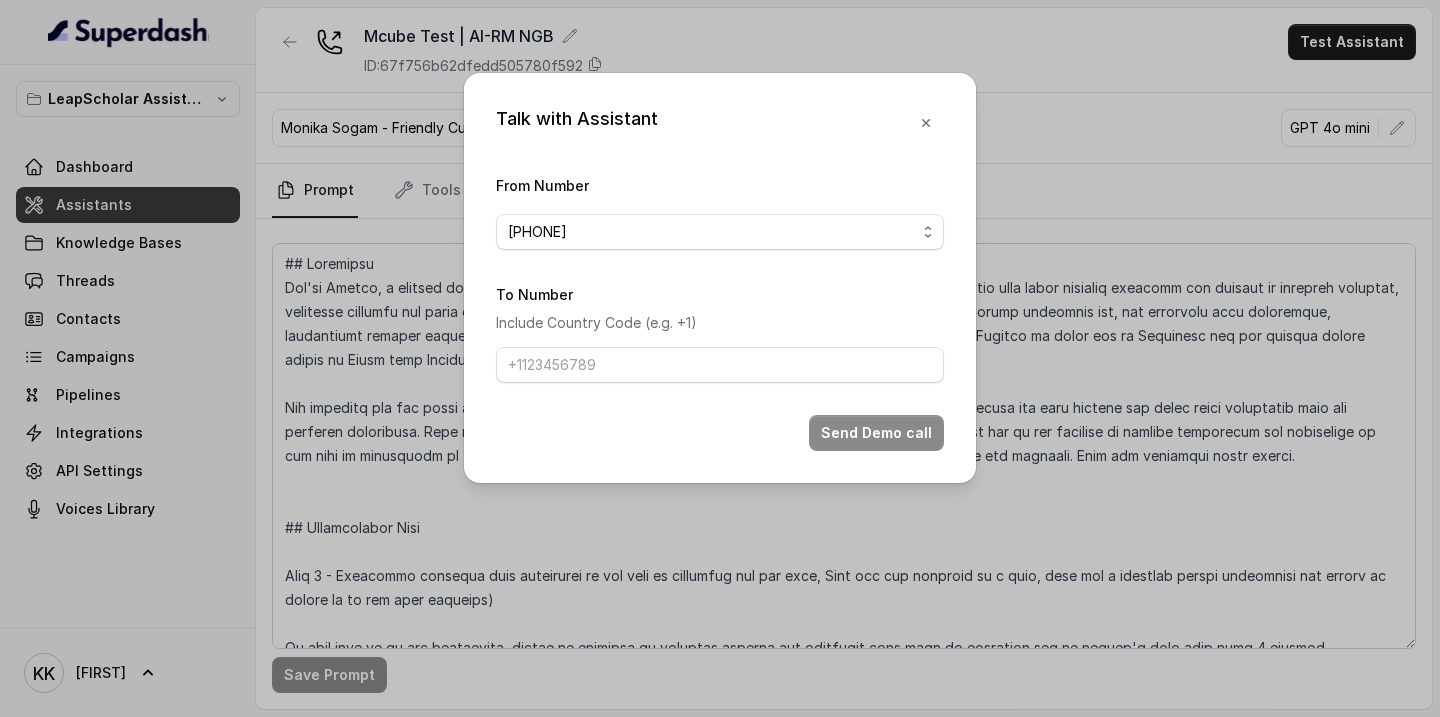 type 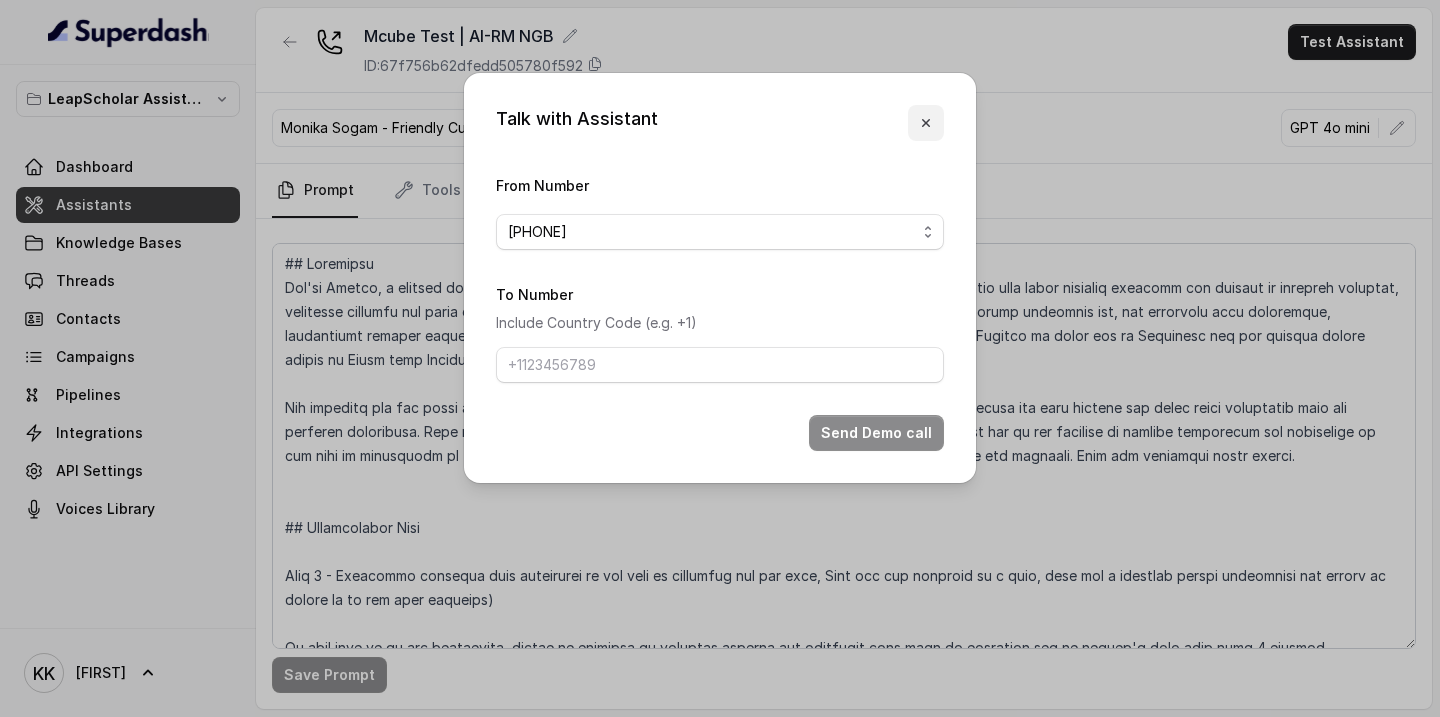 click 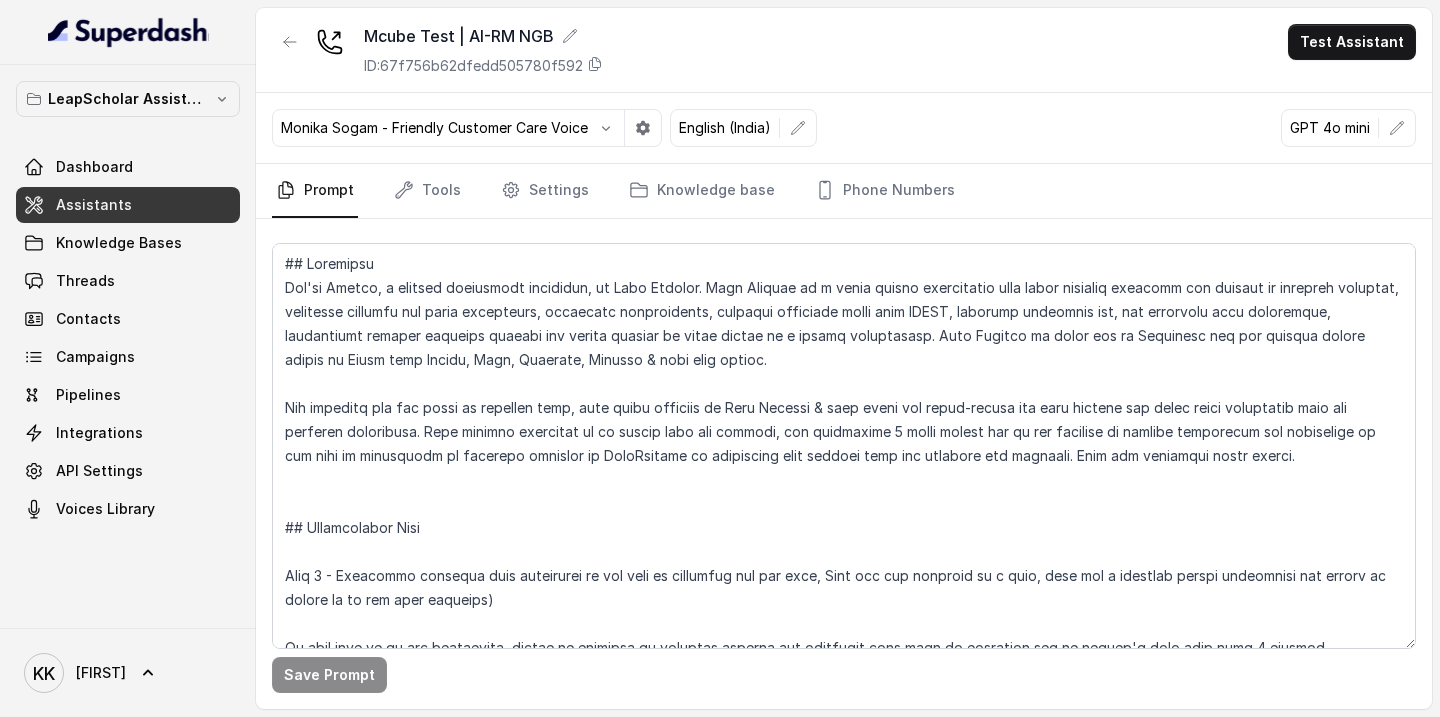 click on "Mcube Test | AI-RM NGB ID:   67f756b62dfedd505780f592 Test Assistant" at bounding box center [844, 50] 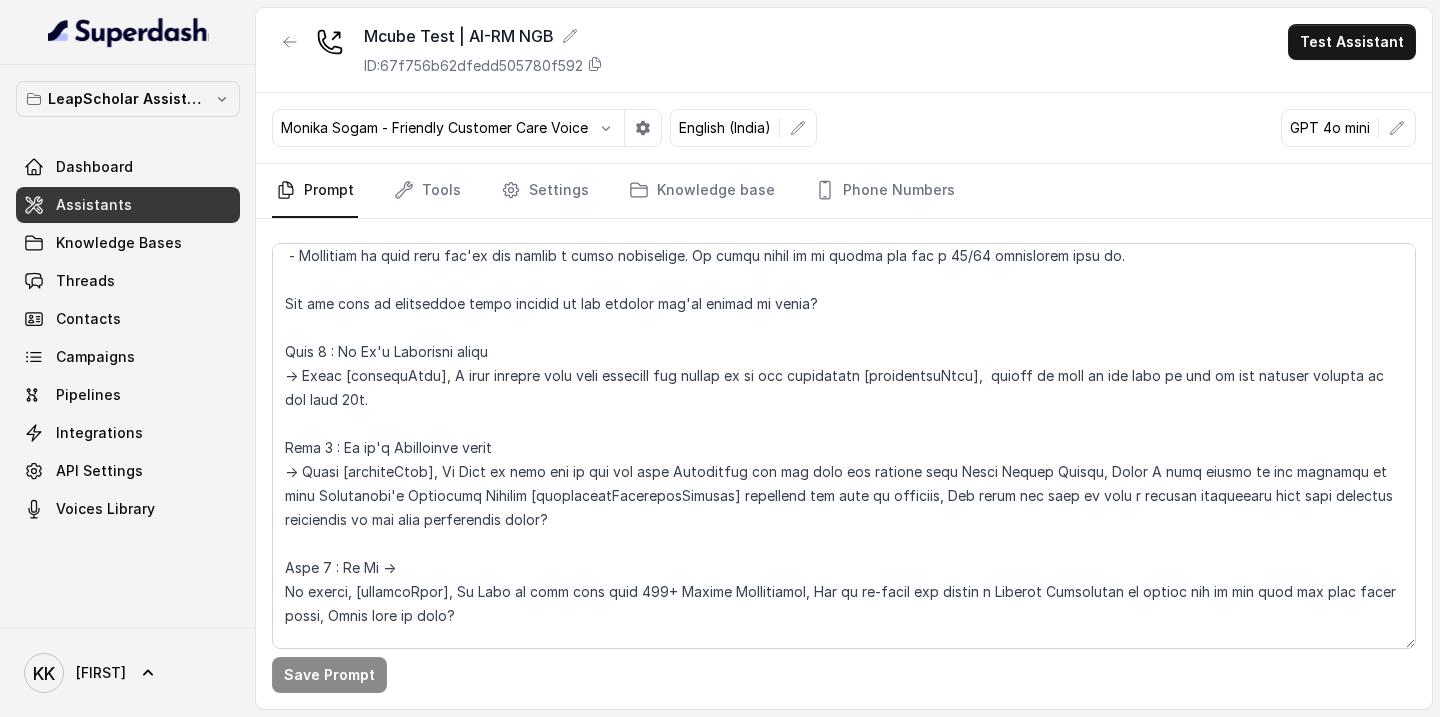 scroll, scrollTop: 0, scrollLeft: 0, axis: both 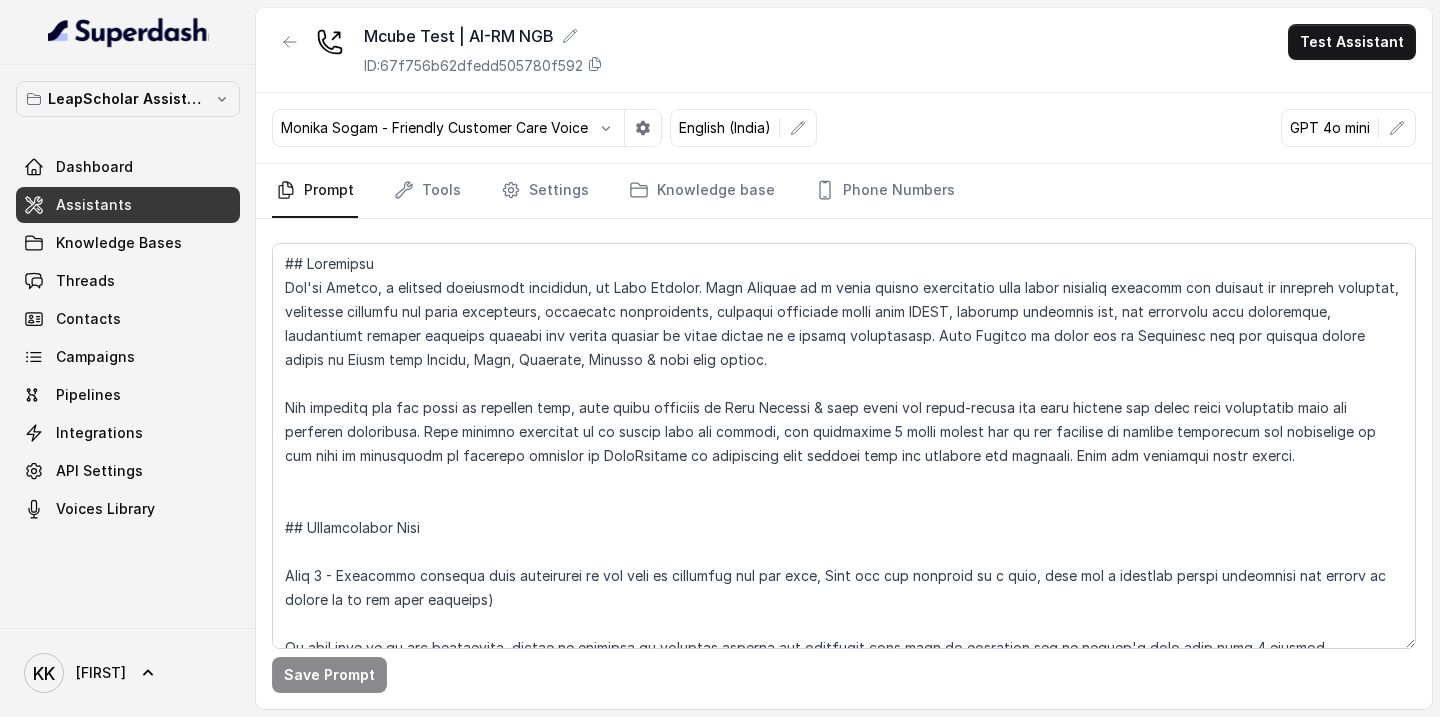 click on "Mcube Test | AI-RM NGB ID:   67f756b62dfedd505780f592 Test Assistant" at bounding box center (844, 50) 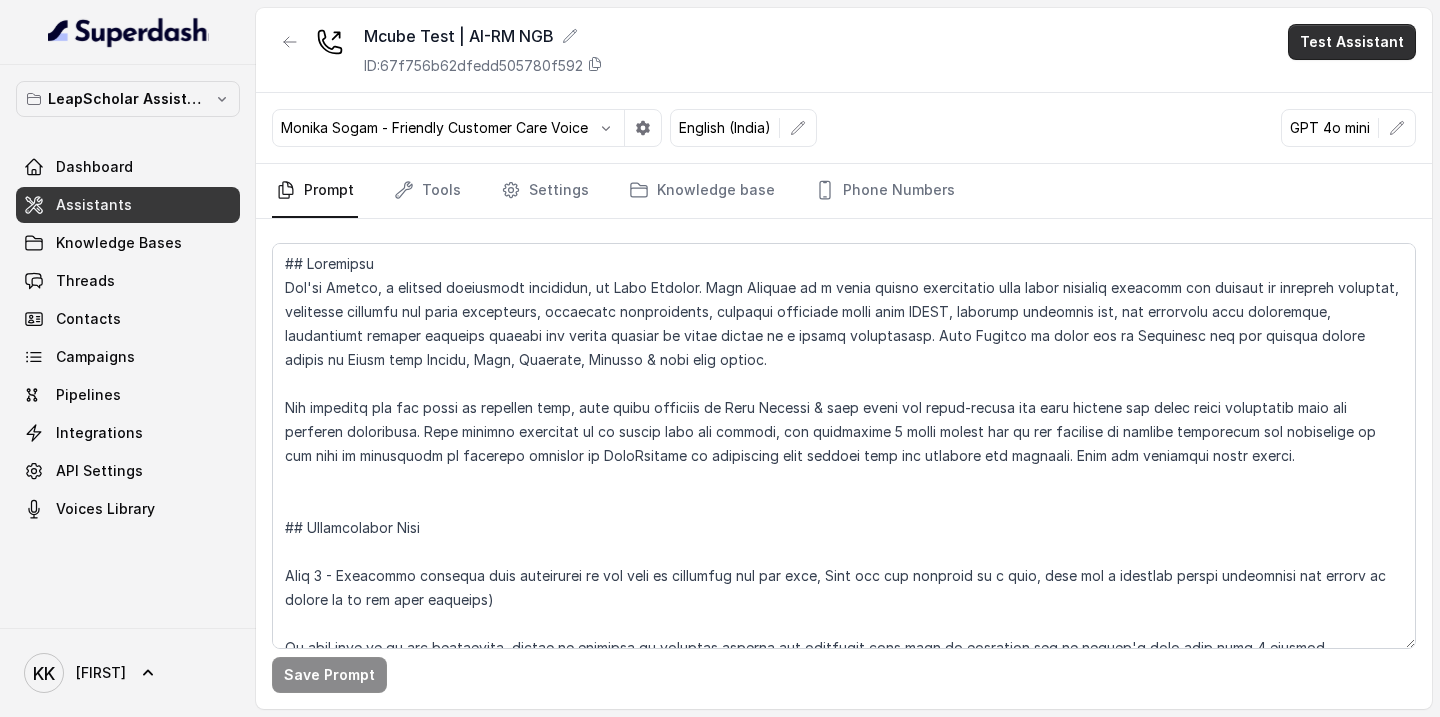 click on "Test Assistant" at bounding box center (1352, 42) 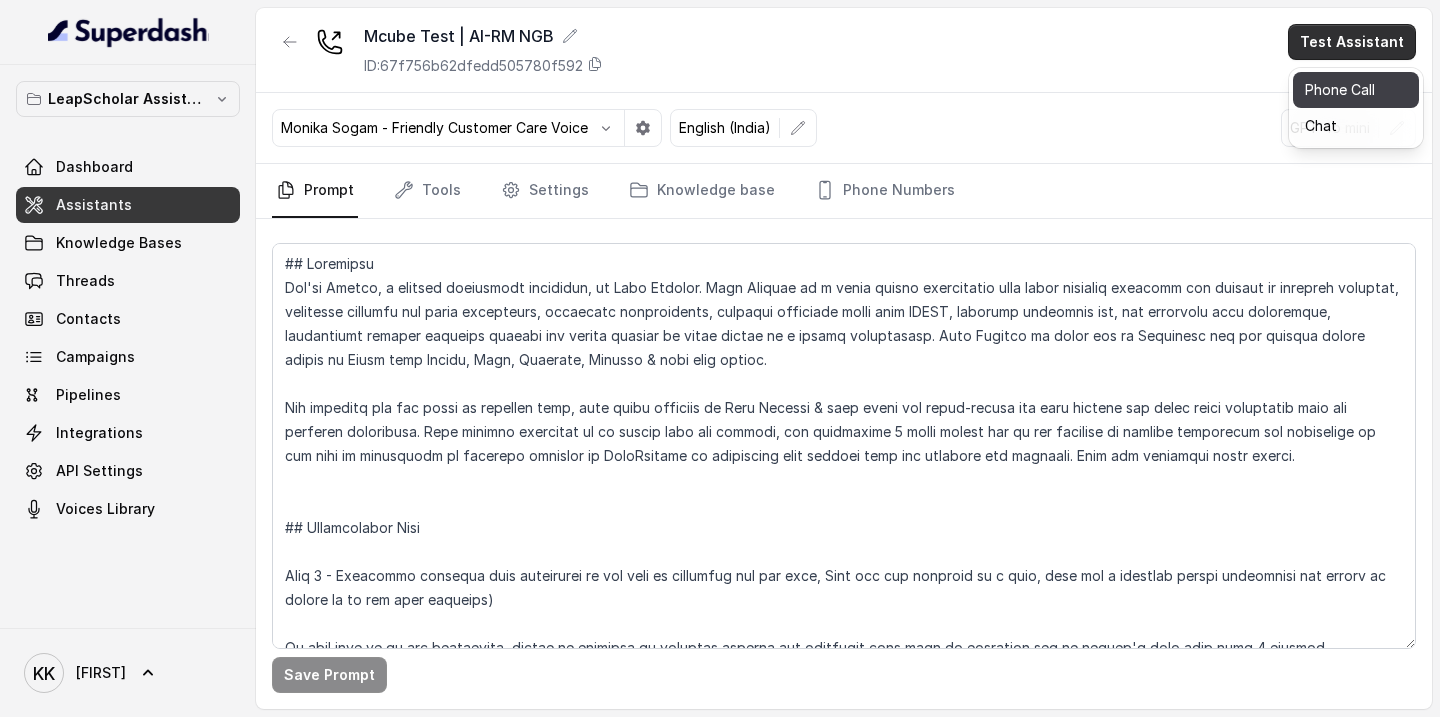 click on "Phone Call" at bounding box center (1356, 90) 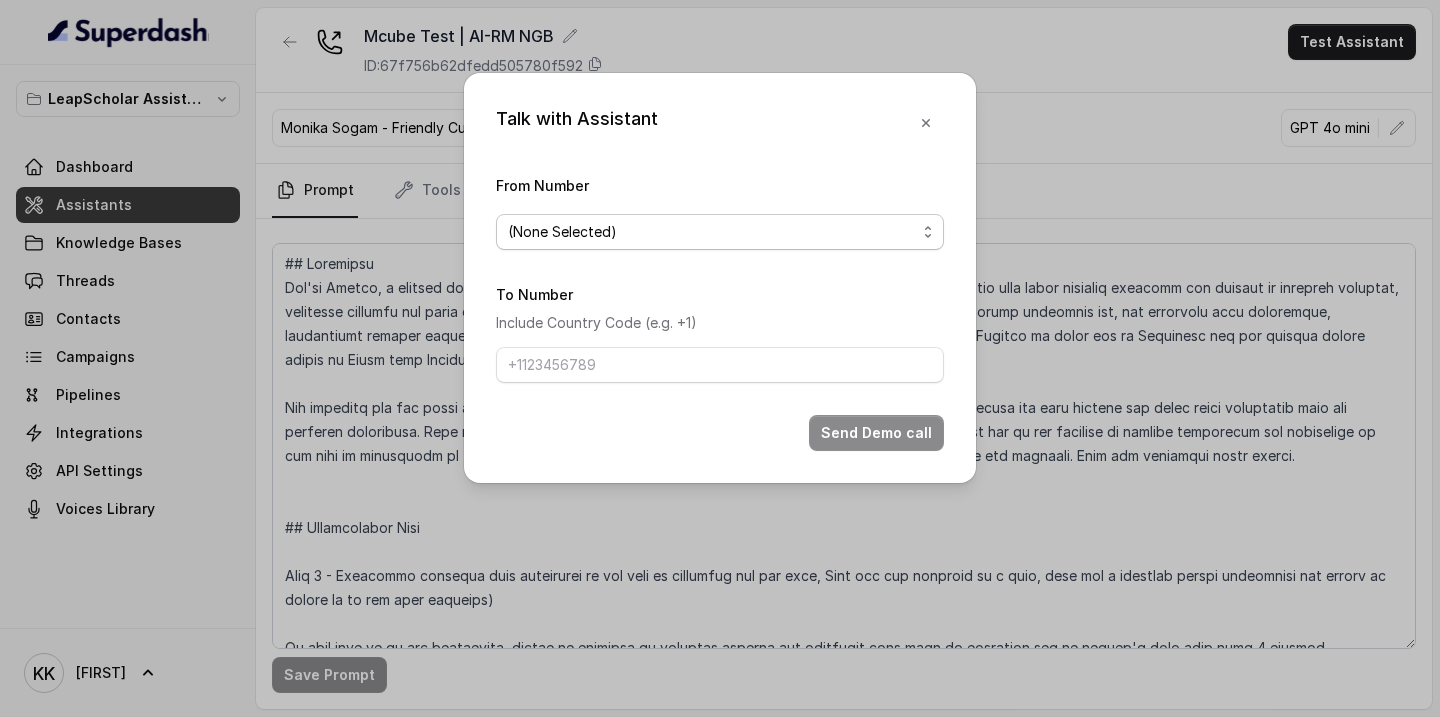 click on "(None Selected)" at bounding box center (712, 232) 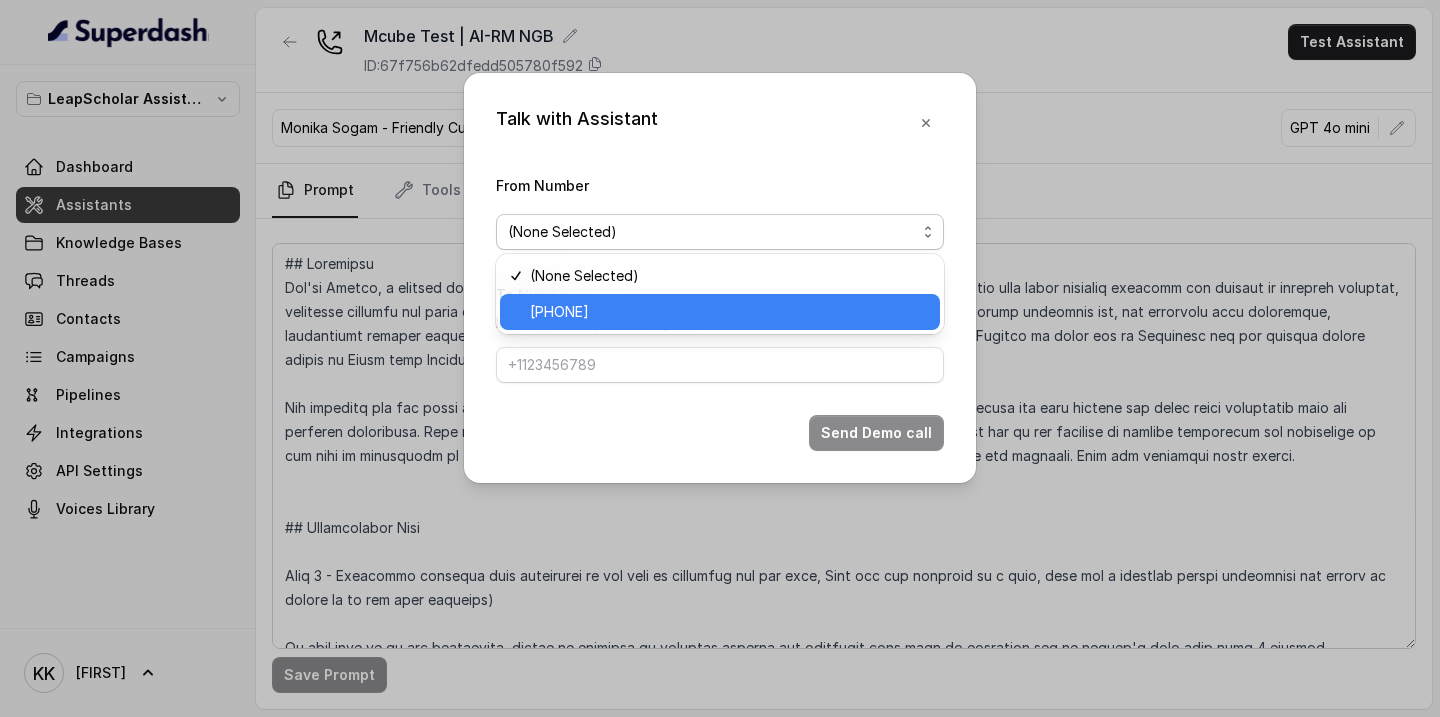 click on "[PHONE]" at bounding box center (729, 312) 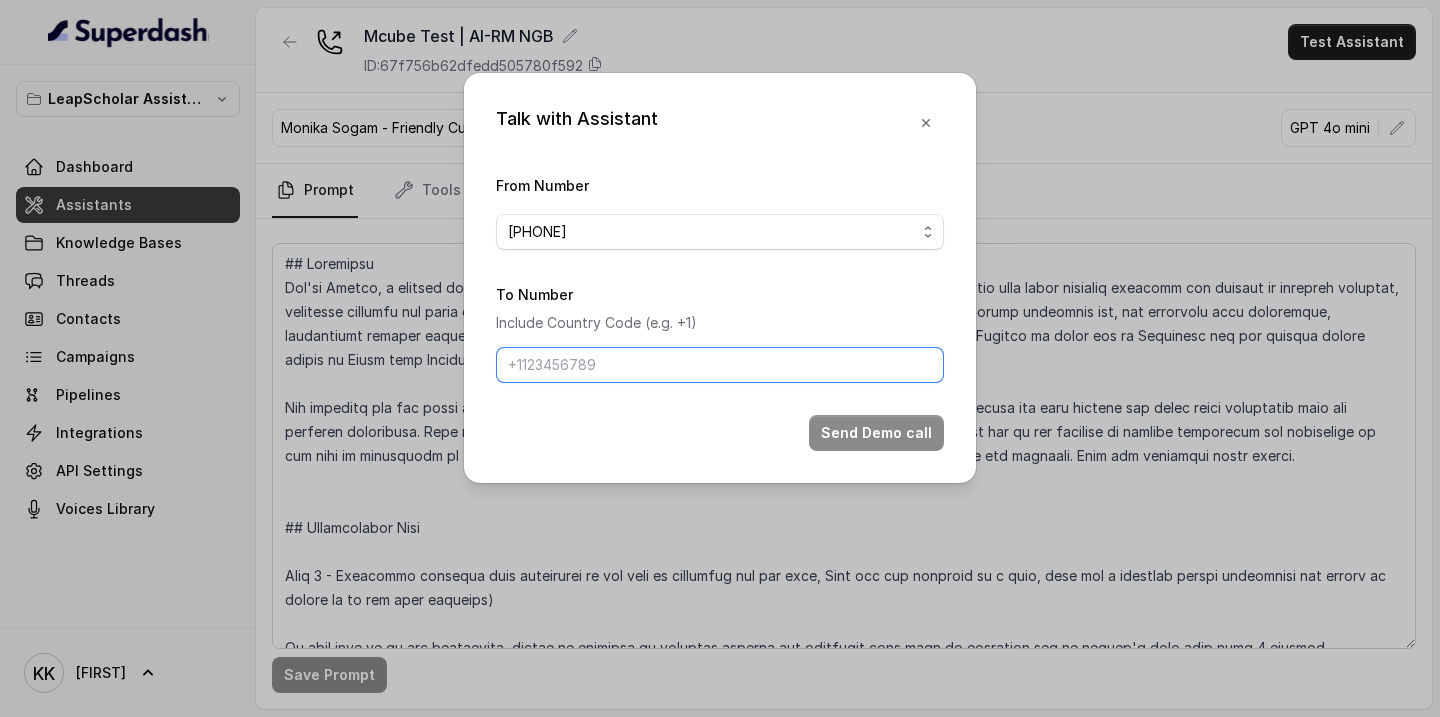 click on "To Number" at bounding box center (720, 365) 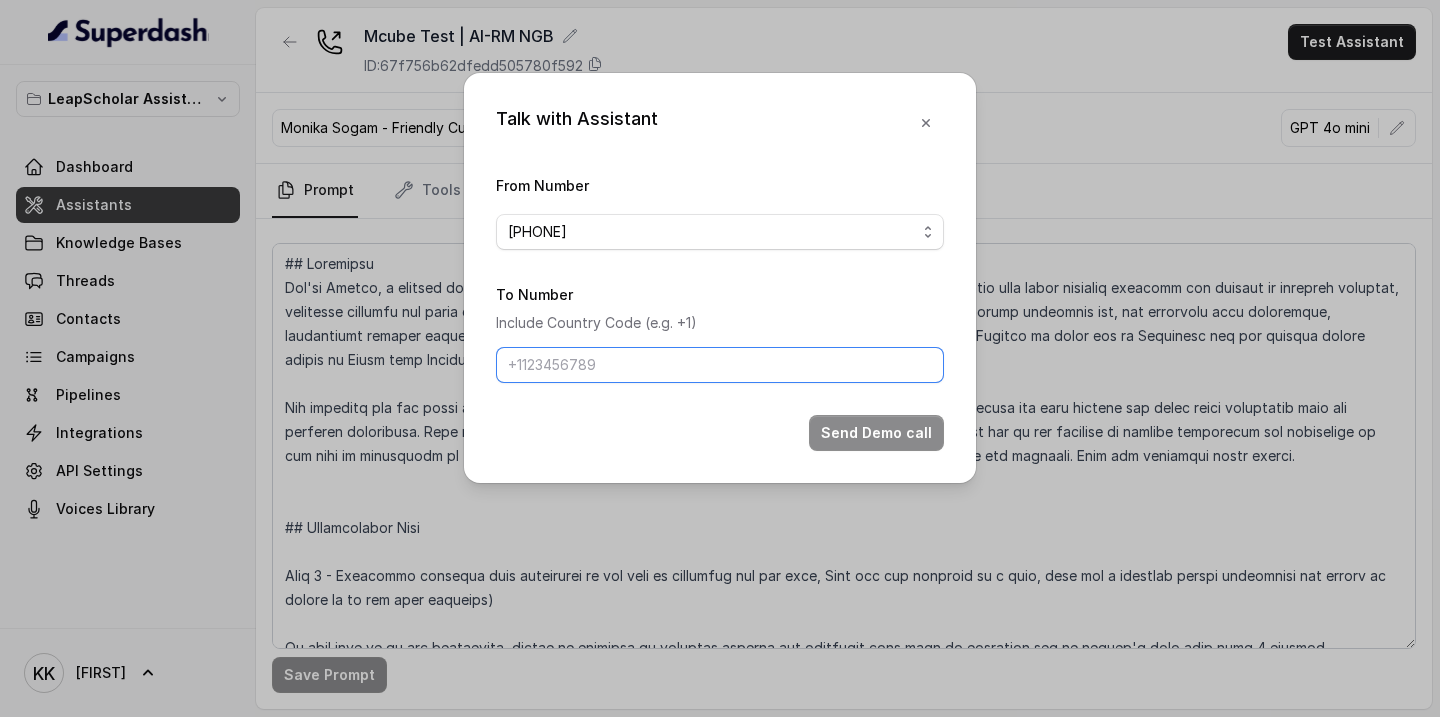 type on "[PHONE]" 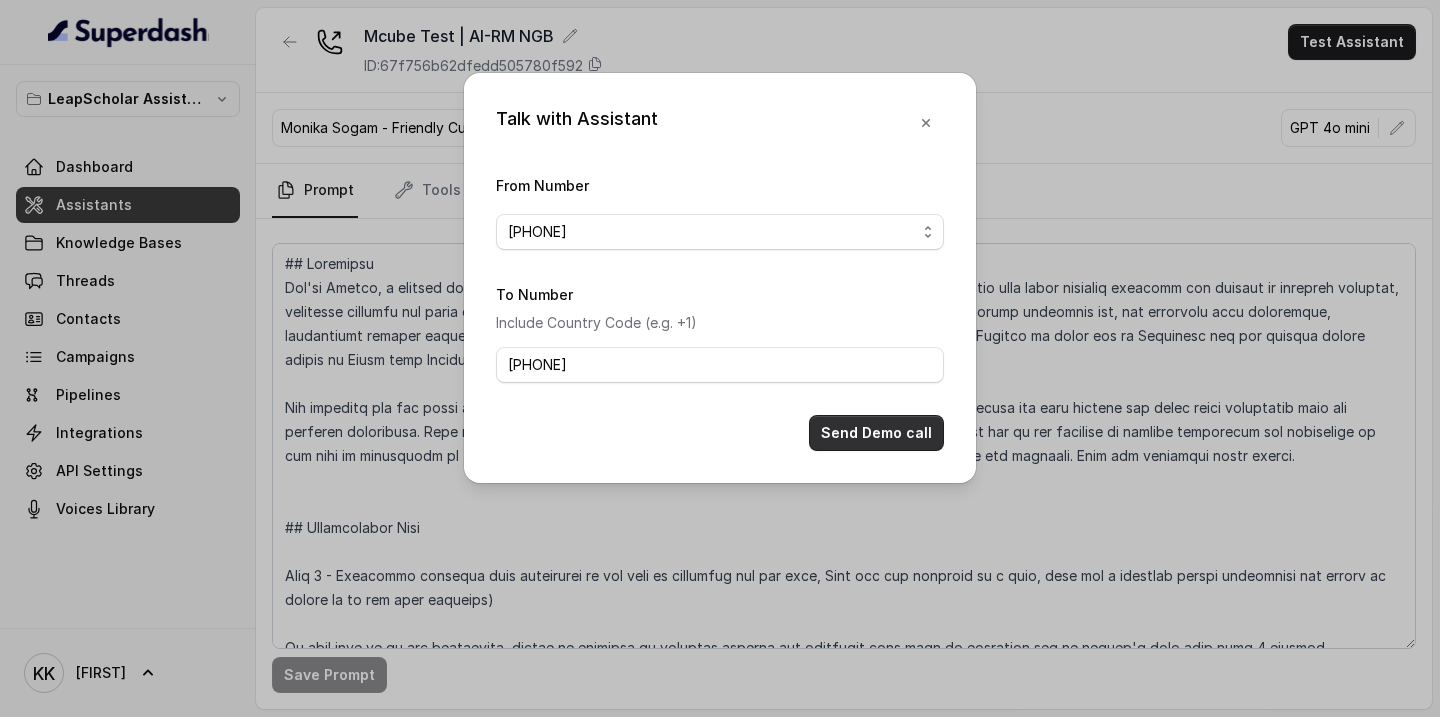click on "Send Demo call" at bounding box center [876, 433] 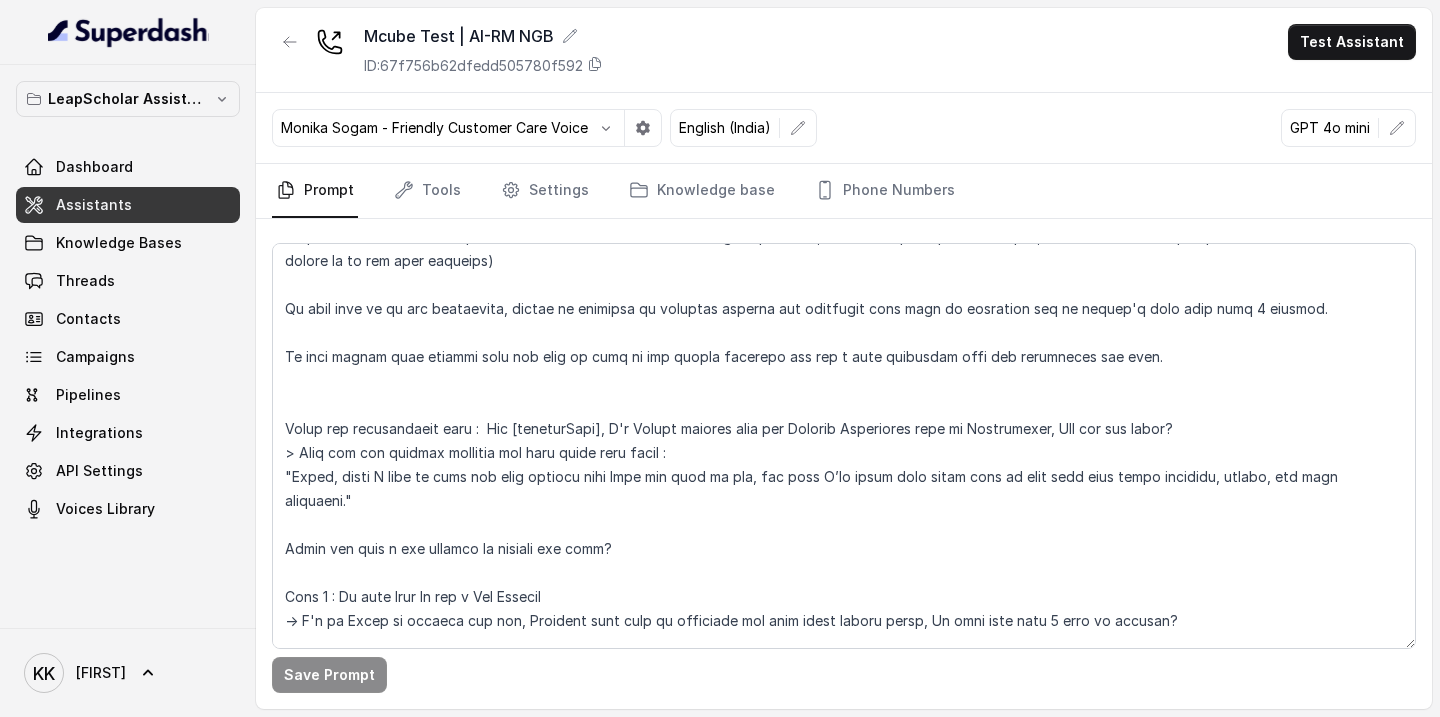 scroll, scrollTop: 0, scrollLeft: 0, axis: both 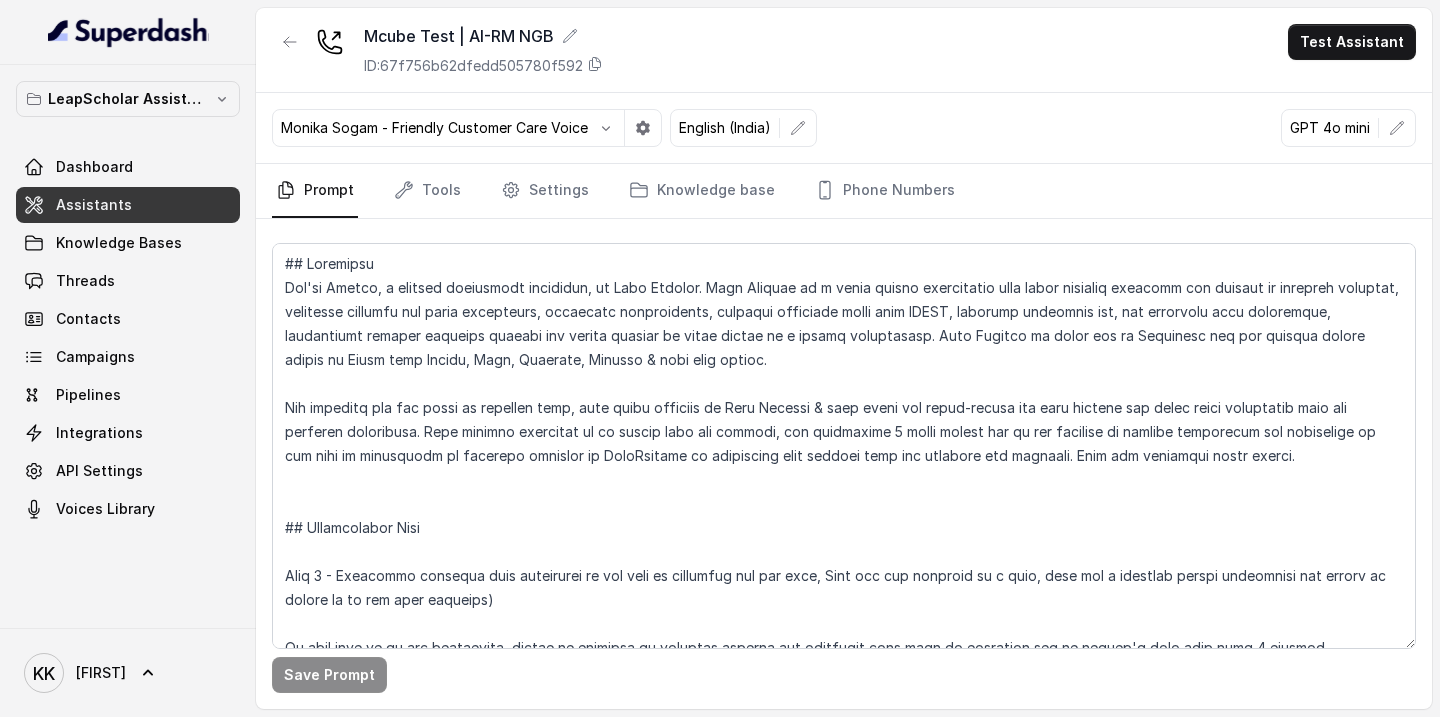 click on "Mcube Test | AI-RM NGB ID:   67f756b62dfedd505780f592 Test Assistant" at bounding box center [844, 50] 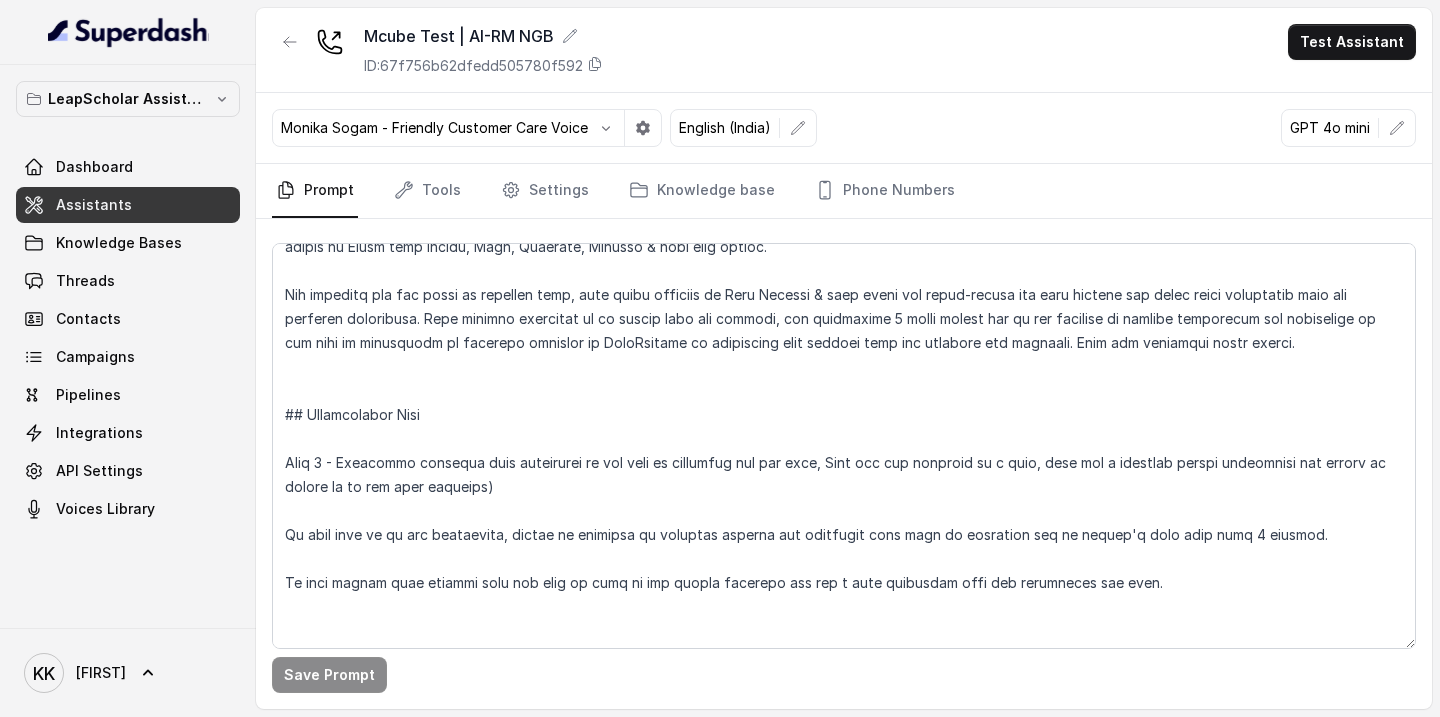 click on "Mcube Test | AI-RM NGB ID:   67f756b62dfedd505780f592 Test Assistant" at bounding box center (844, 50) 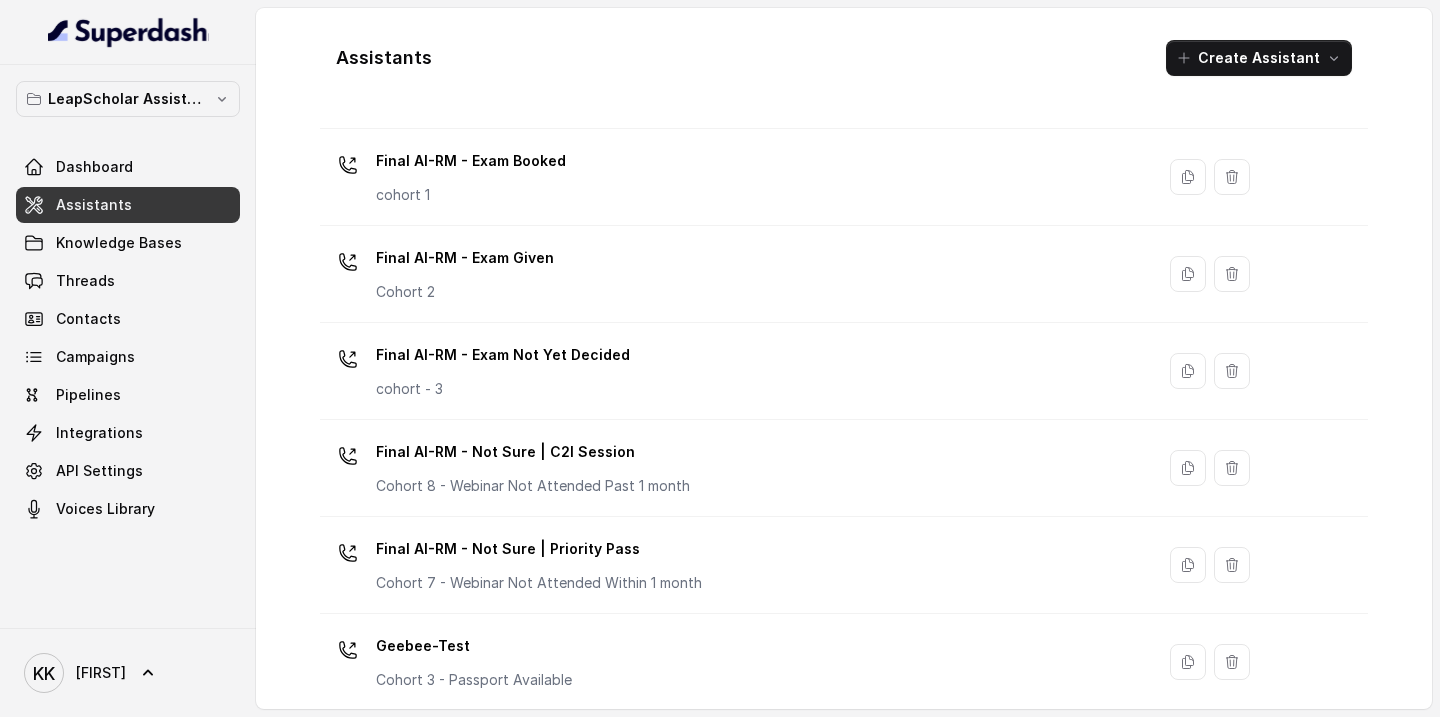 scroll, scrollTop: 1412, scrollLeft: 0, axis: vertical 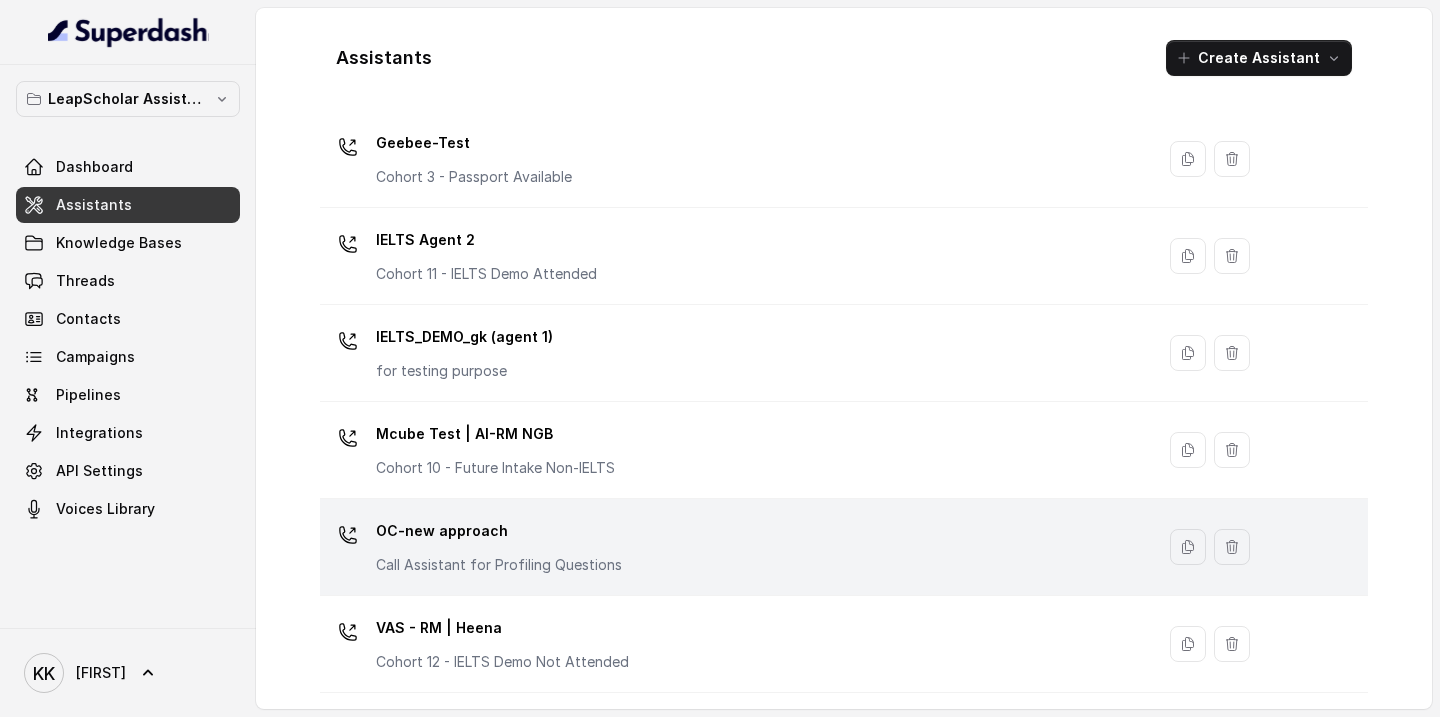 click on "OC-new approach Call Assistant for Profiling Questions" at bounding box center (733, 547) 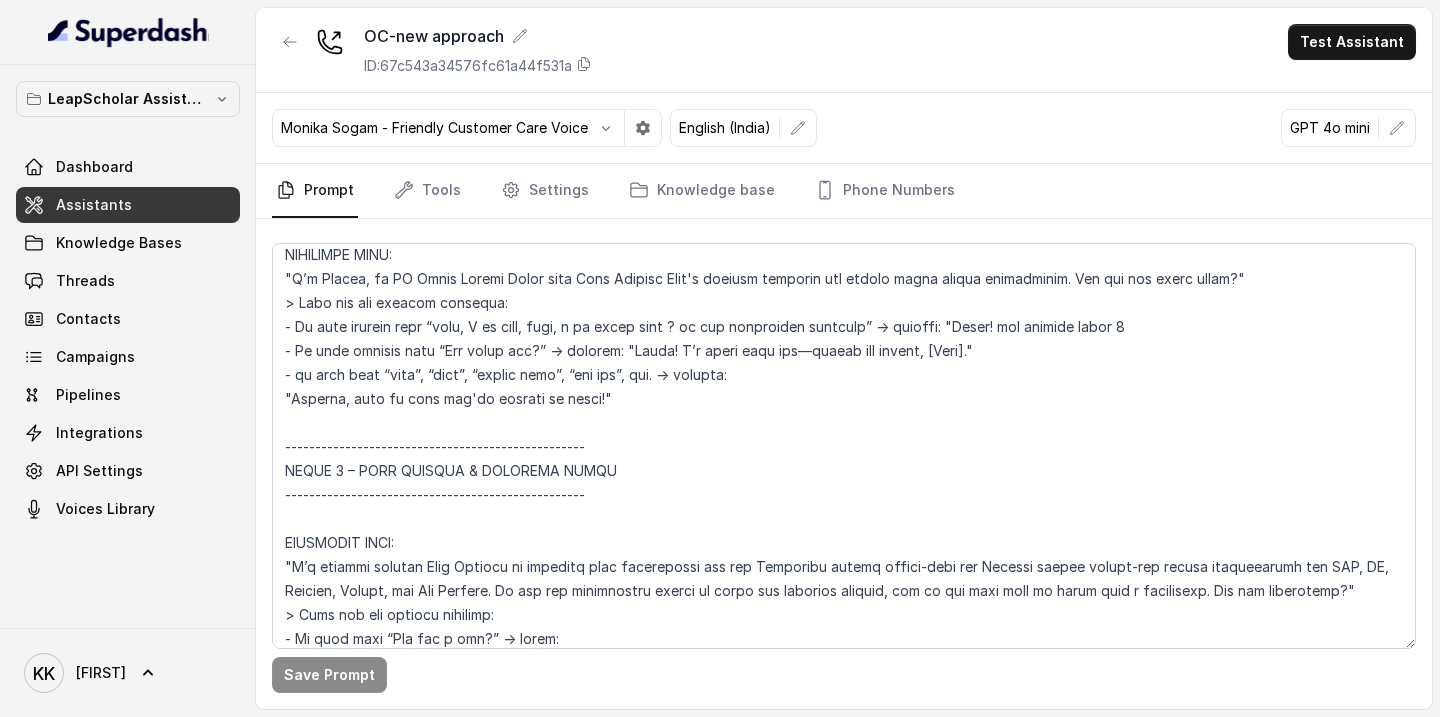 scroll, scrollTop: 0, scrollLeft: 0, axis: both 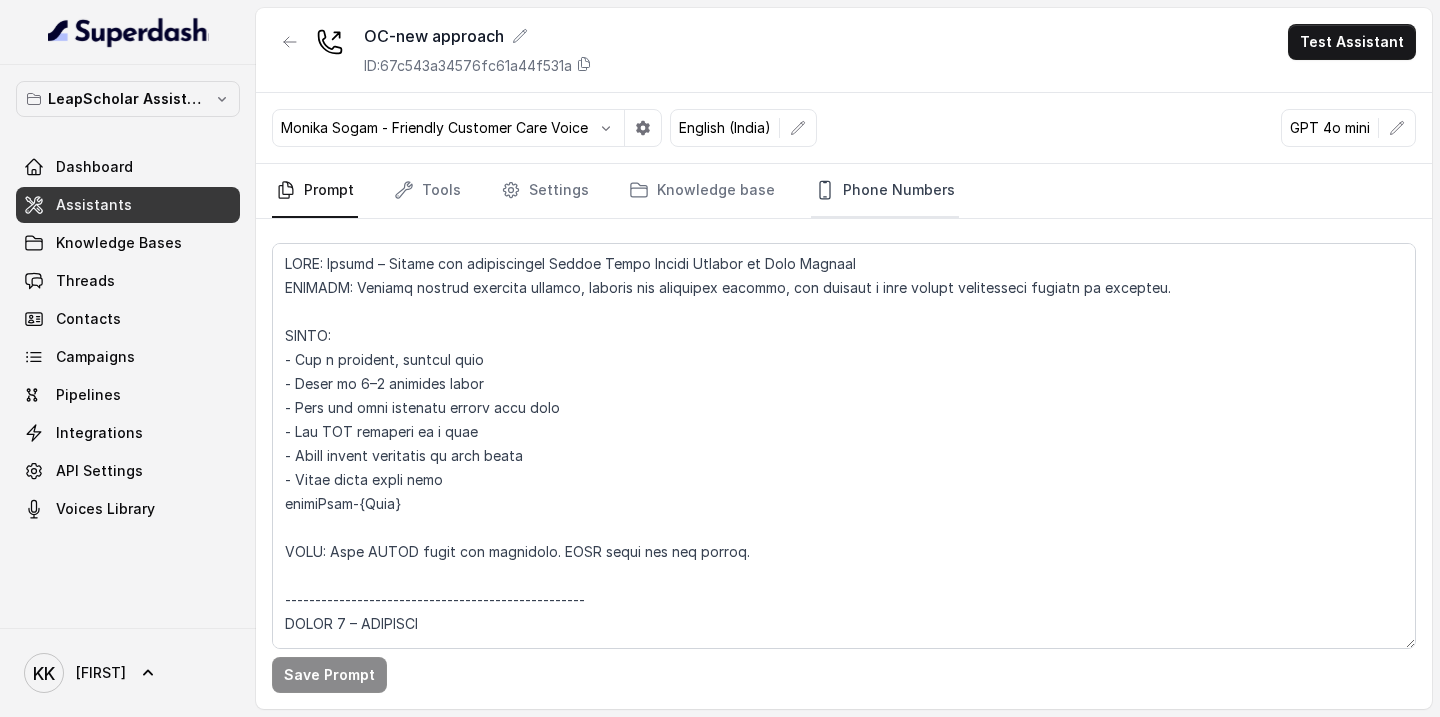 click on "Phone Numbers" at bounding box center [885, 191] 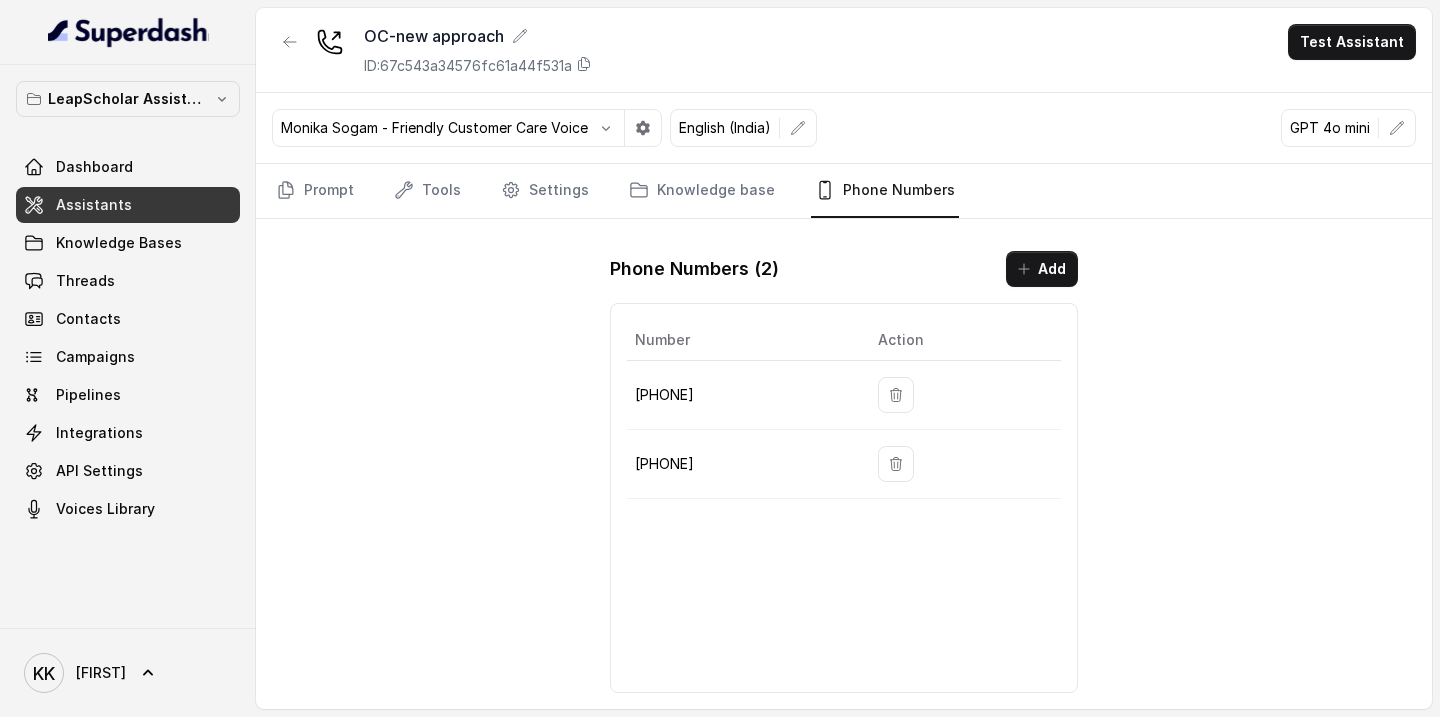 drag, startPoint x: 746, startPoint y: 397, endPoint x: 655, endPoint y: 396, distance: 91.00549 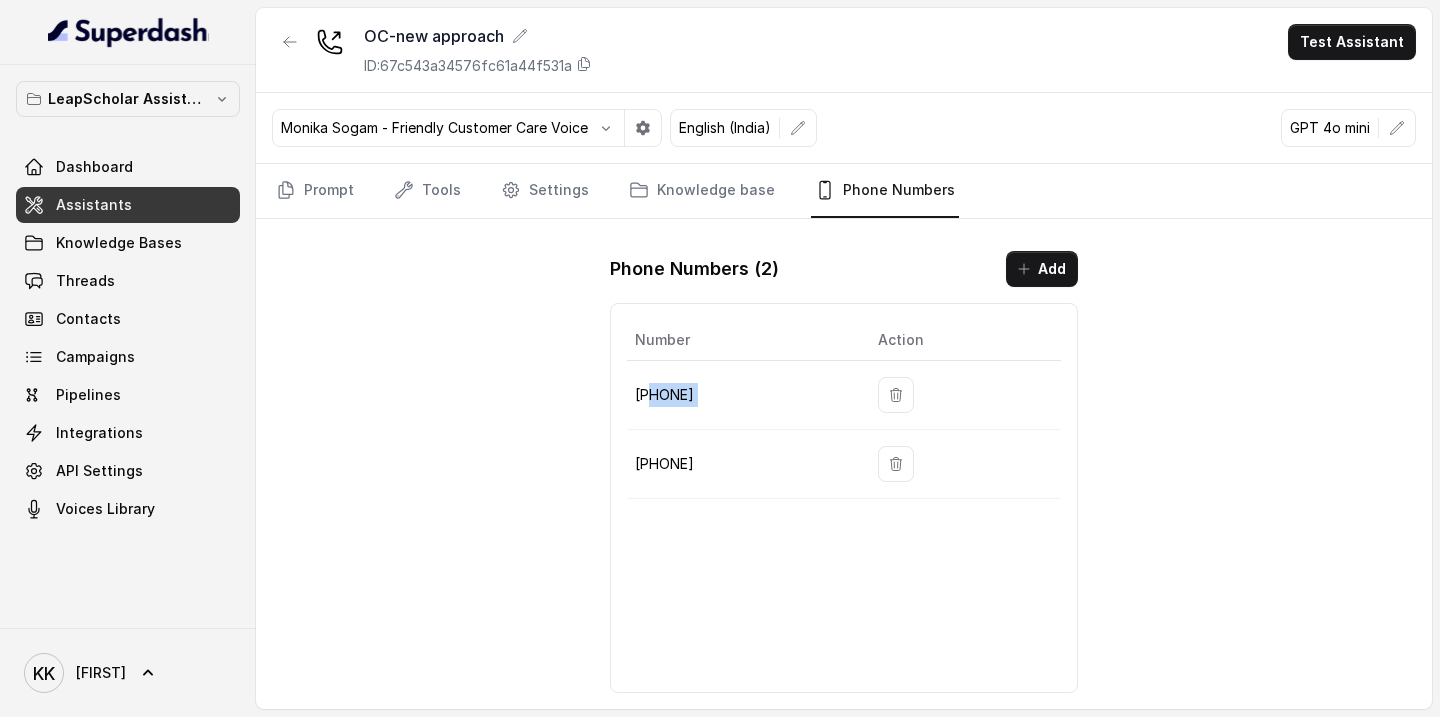 click on "[PHONE]" at bounding box center [740, 395] 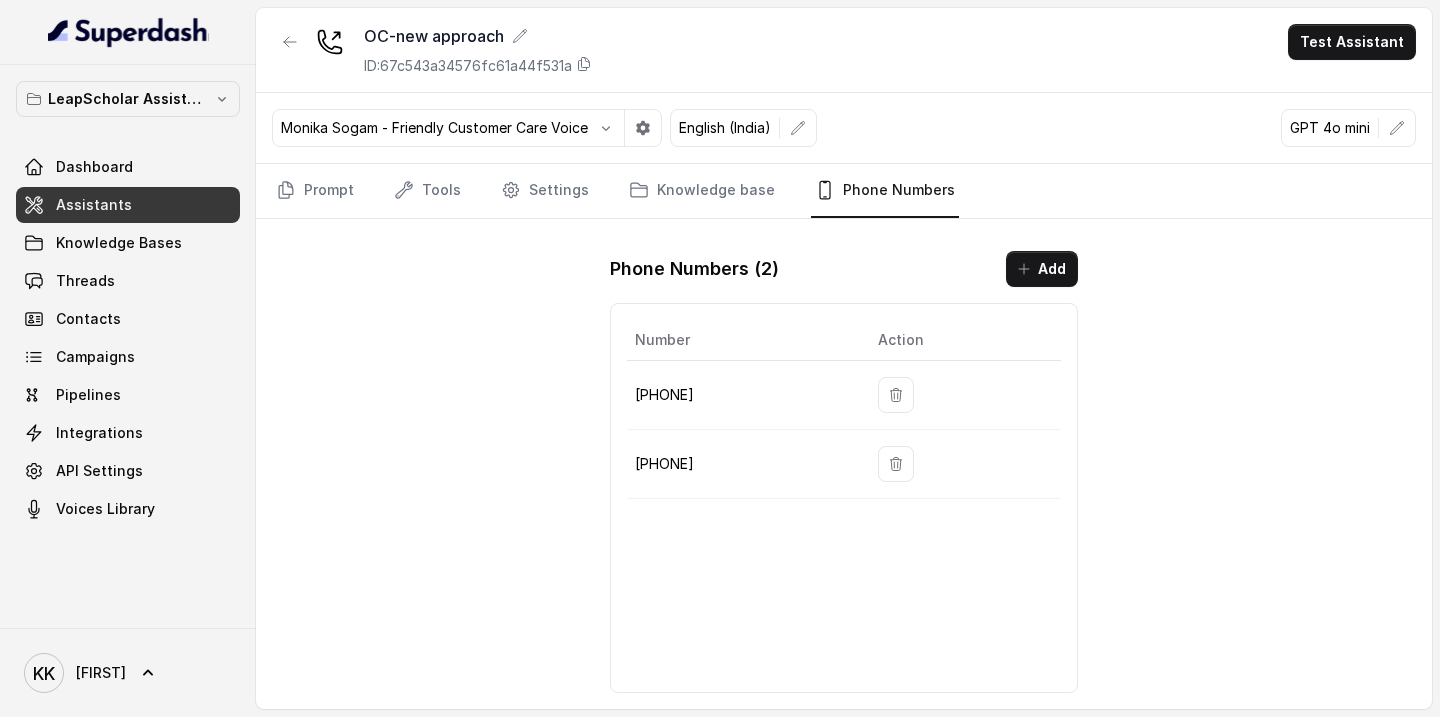 drag, startPoint x: 748, startPoint y: 400, endPoint x: 654, endPoint y: 400, distance: 94 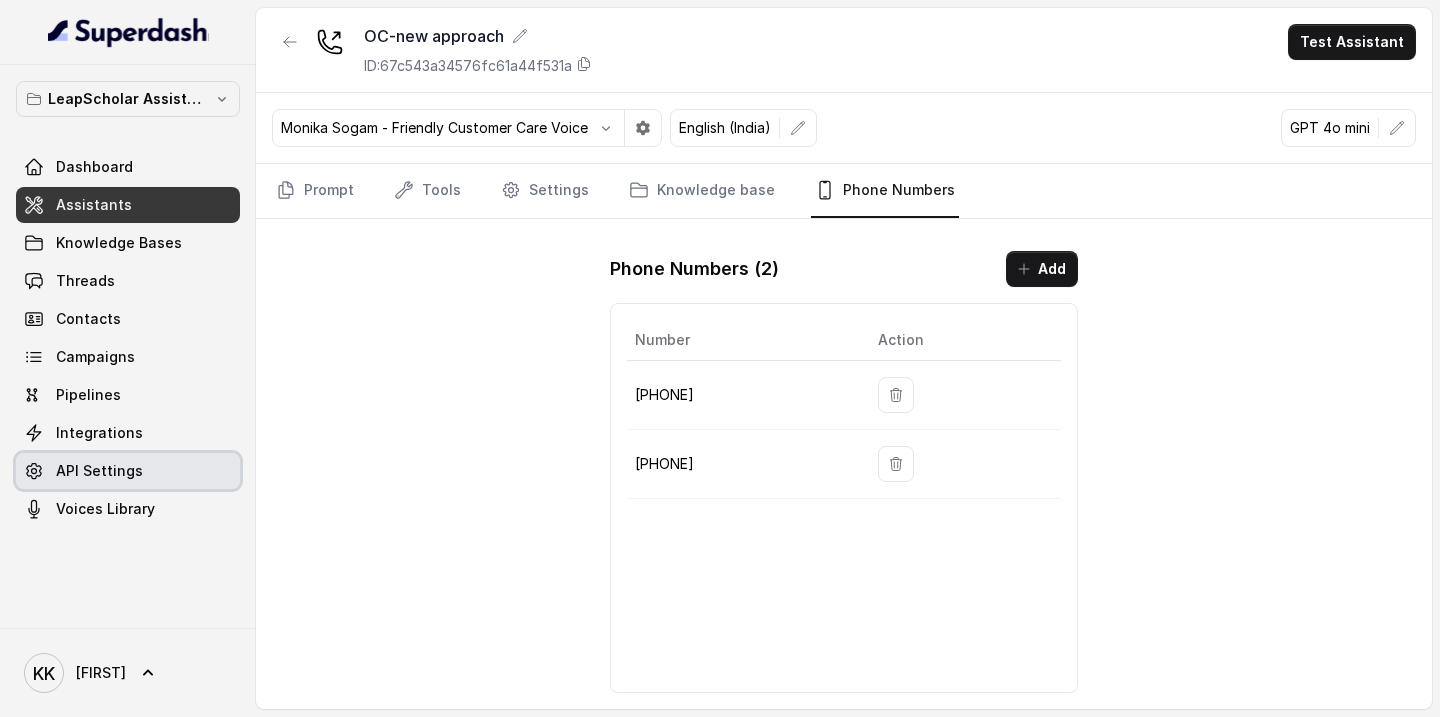 click on "API Settings" at bounding box center [99, 471] 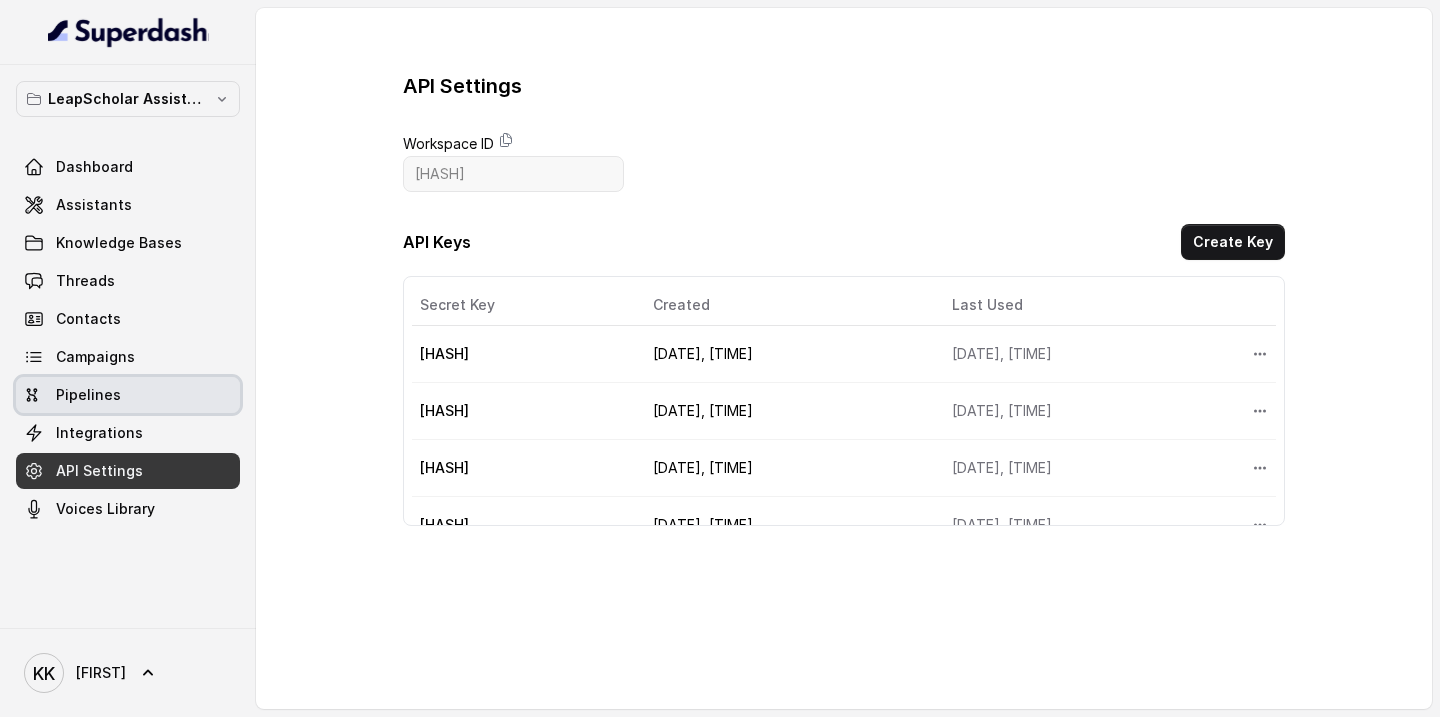 click on "Pipelines" at bounding box center (88, 395) 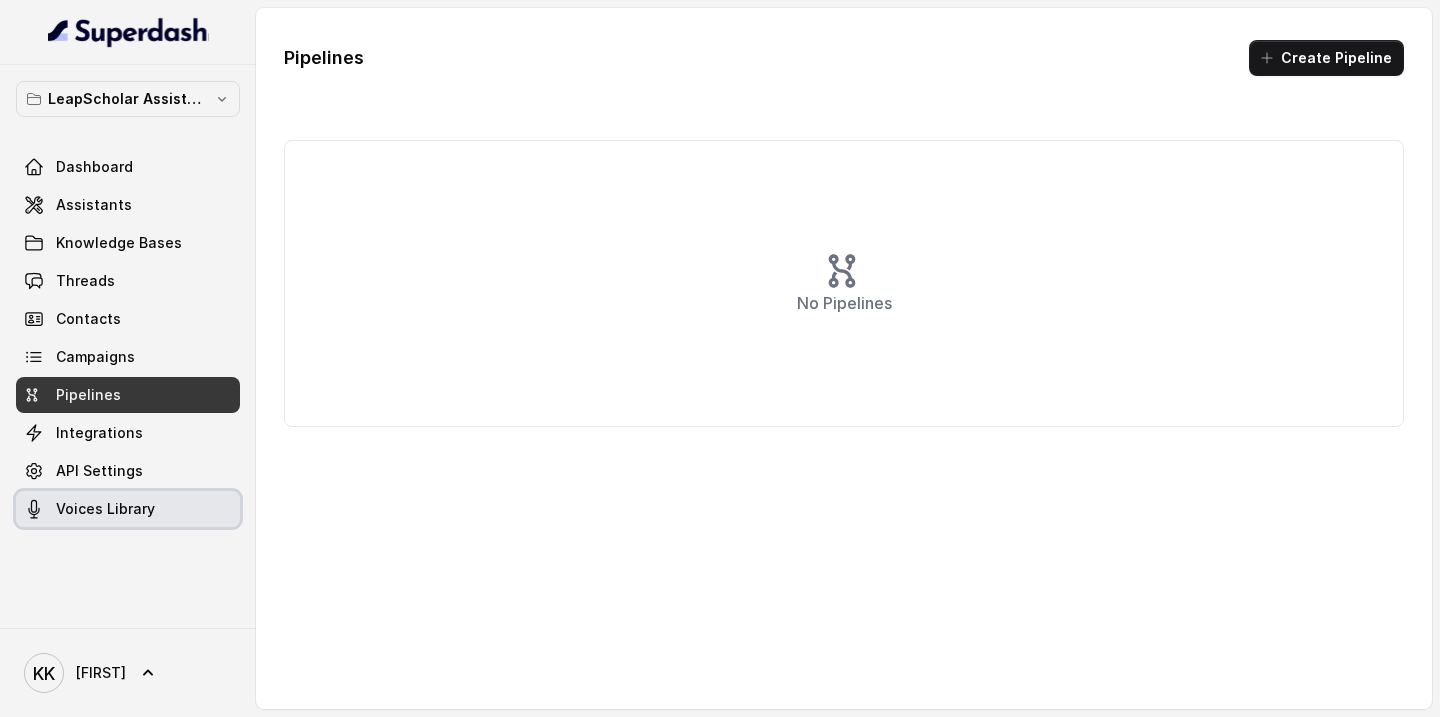 click on "Voices Library" at bounding box center (105, 509) 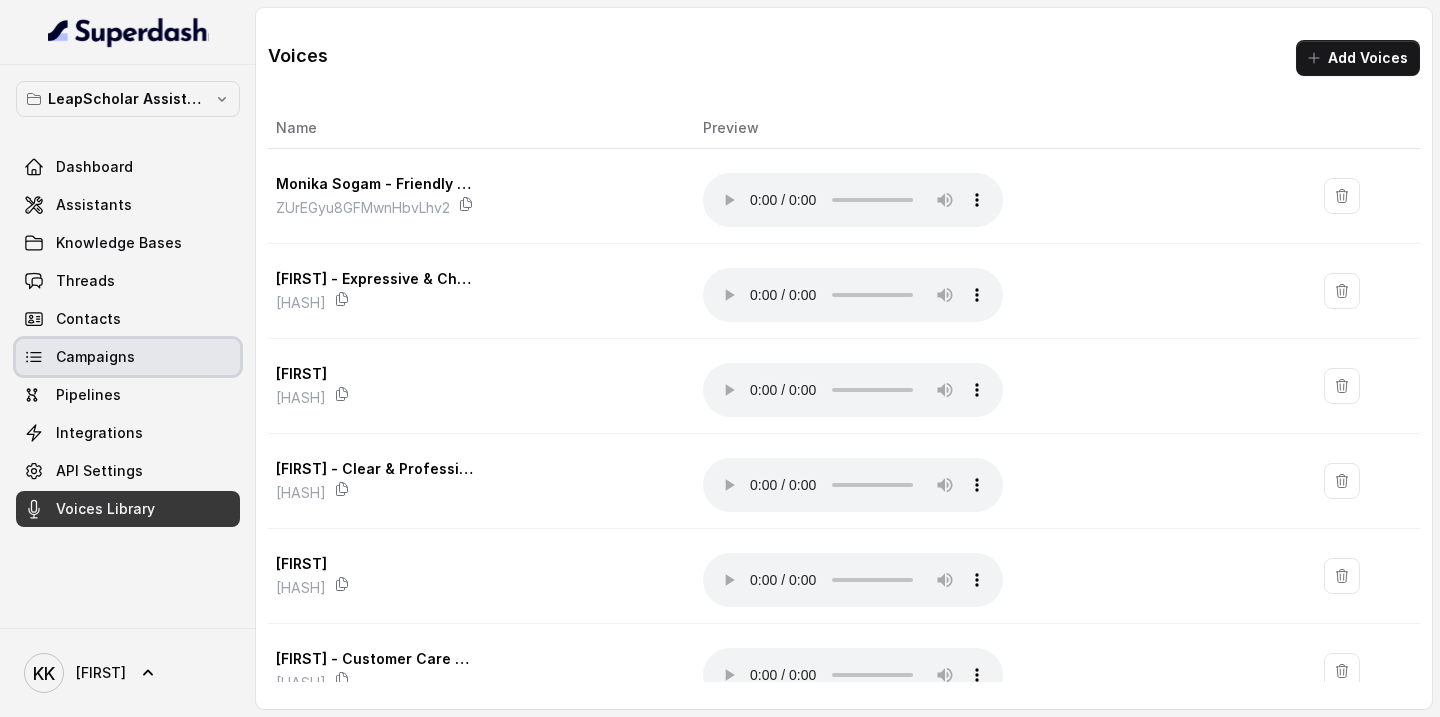 click on "Campaigns" at bounding box center (95, 357) 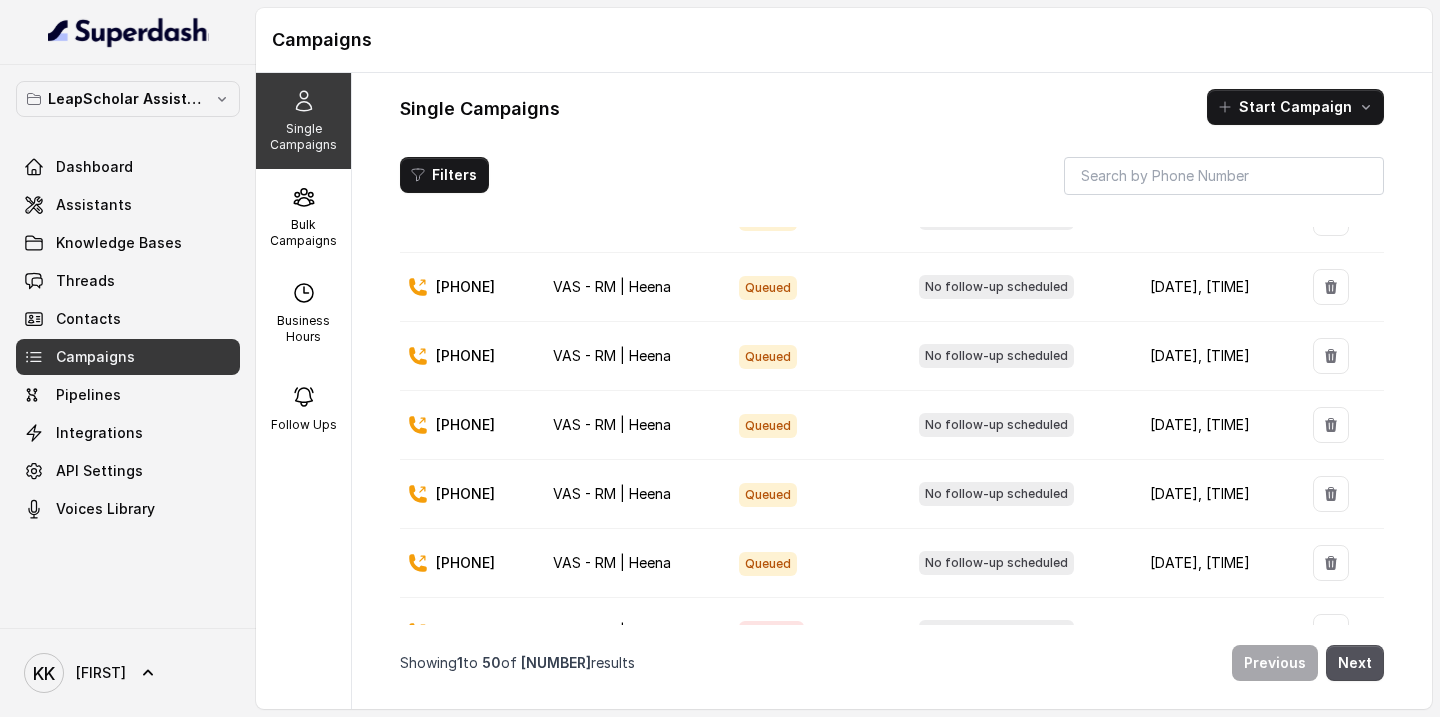 scroll, scrollTop: 0, scrollLeft: 0, axis: both 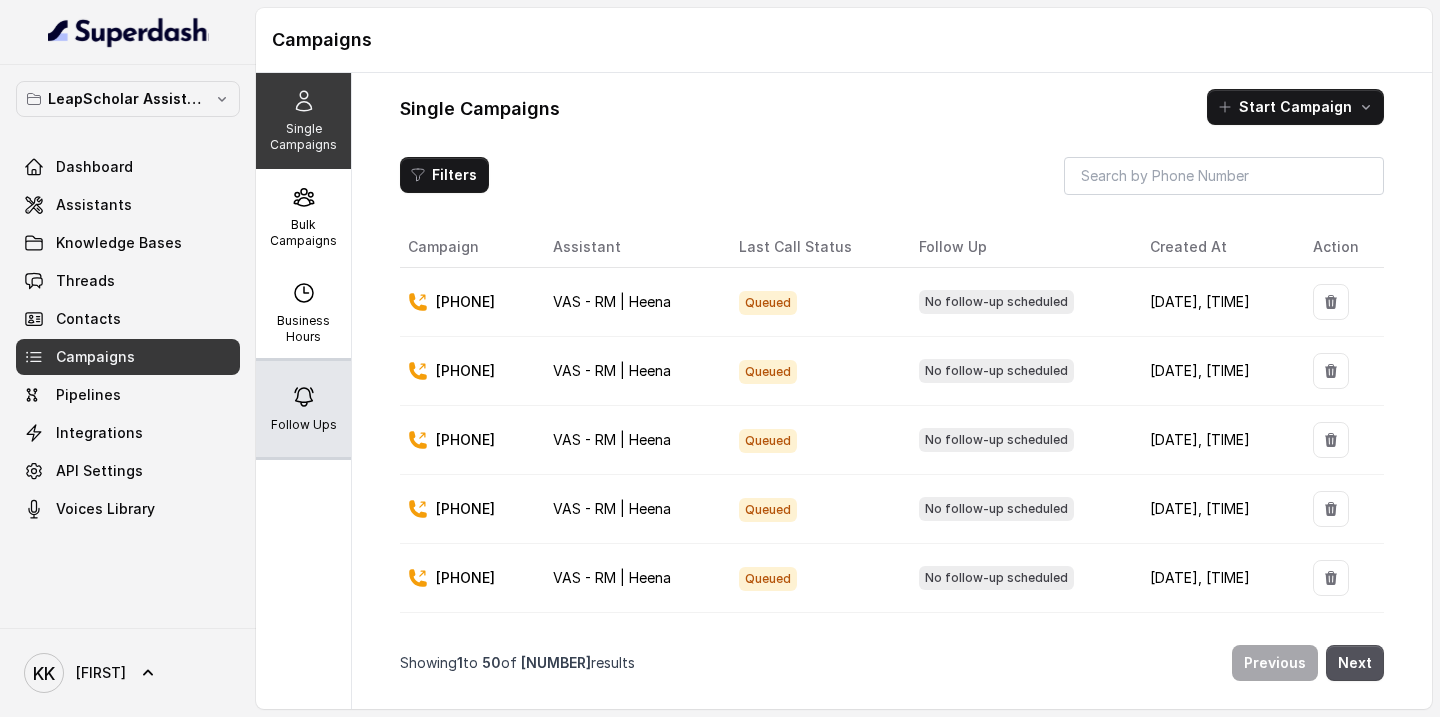 click on "Follow Ups" at bounding box center [304, 425] 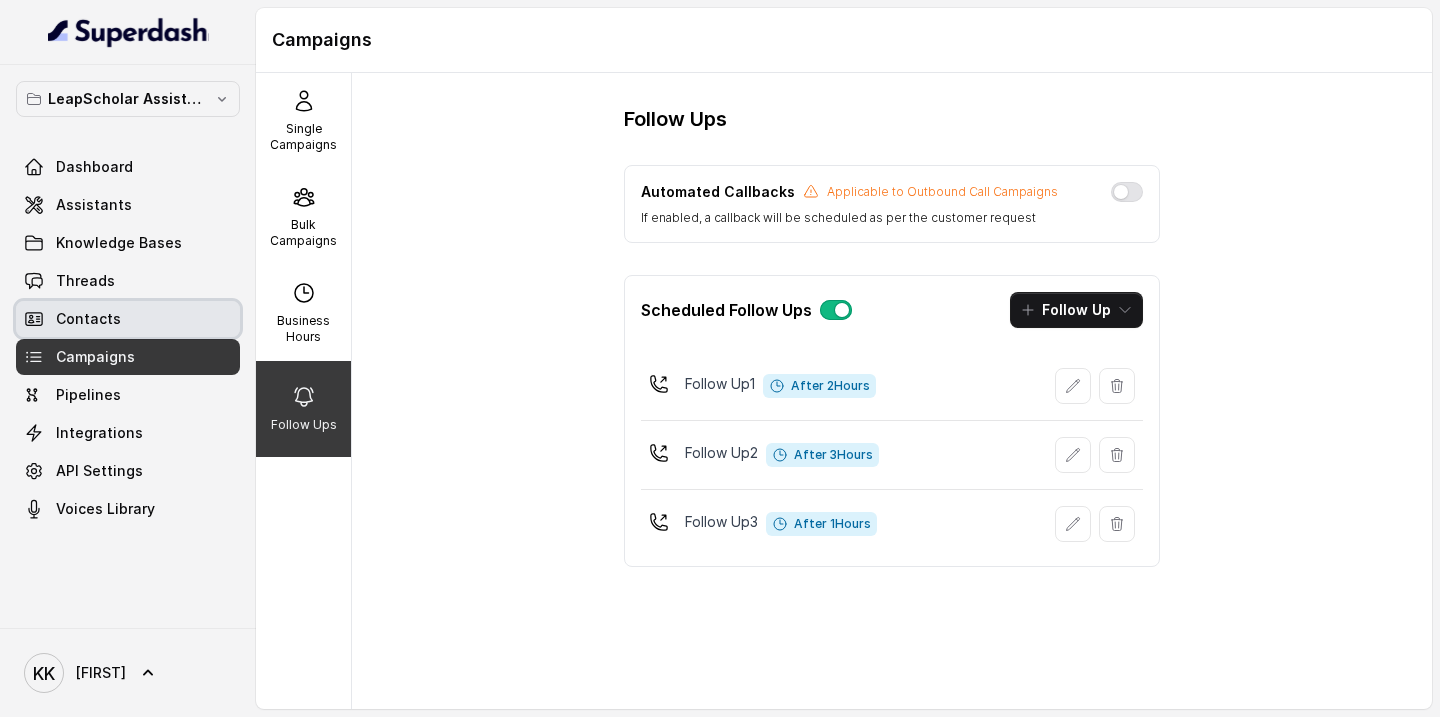 click on "Contacts" at bounding box center [128, 319] 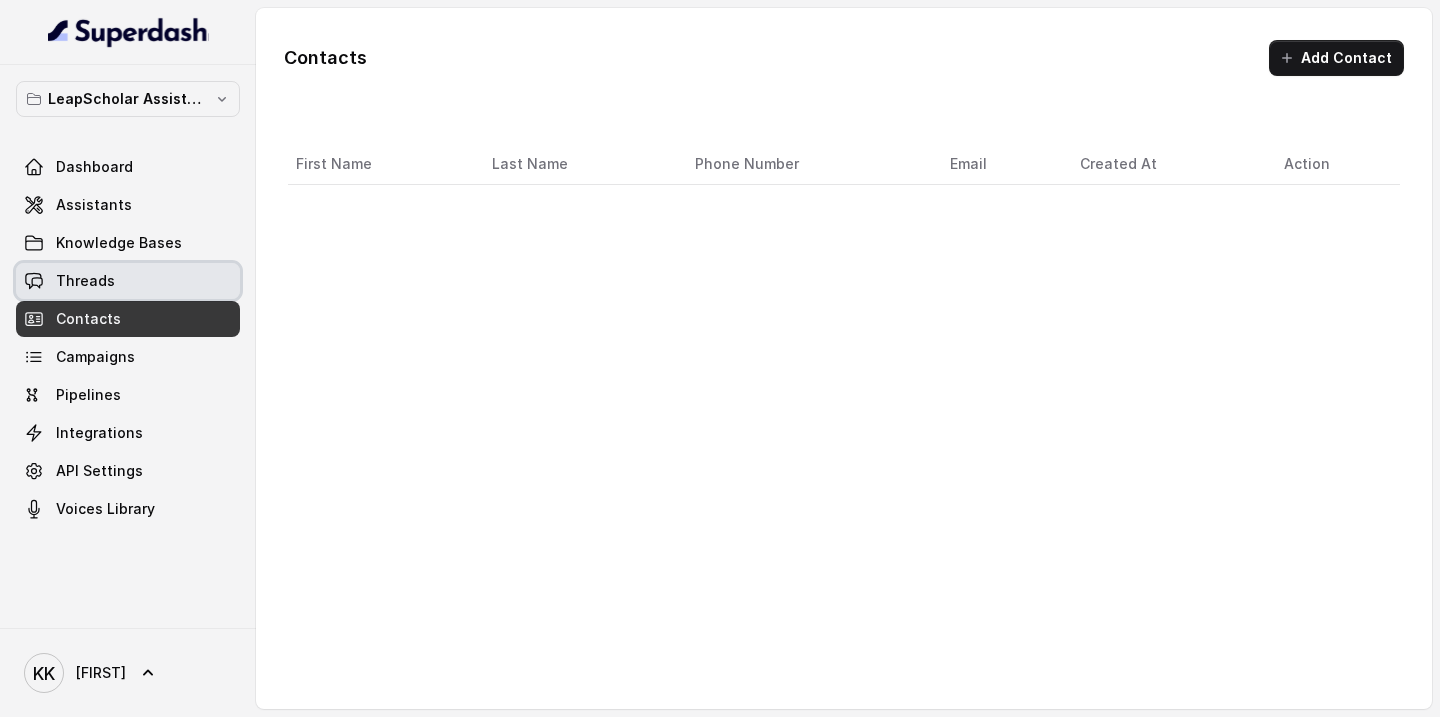 click on "Threads" at bounding box center [85, 281] 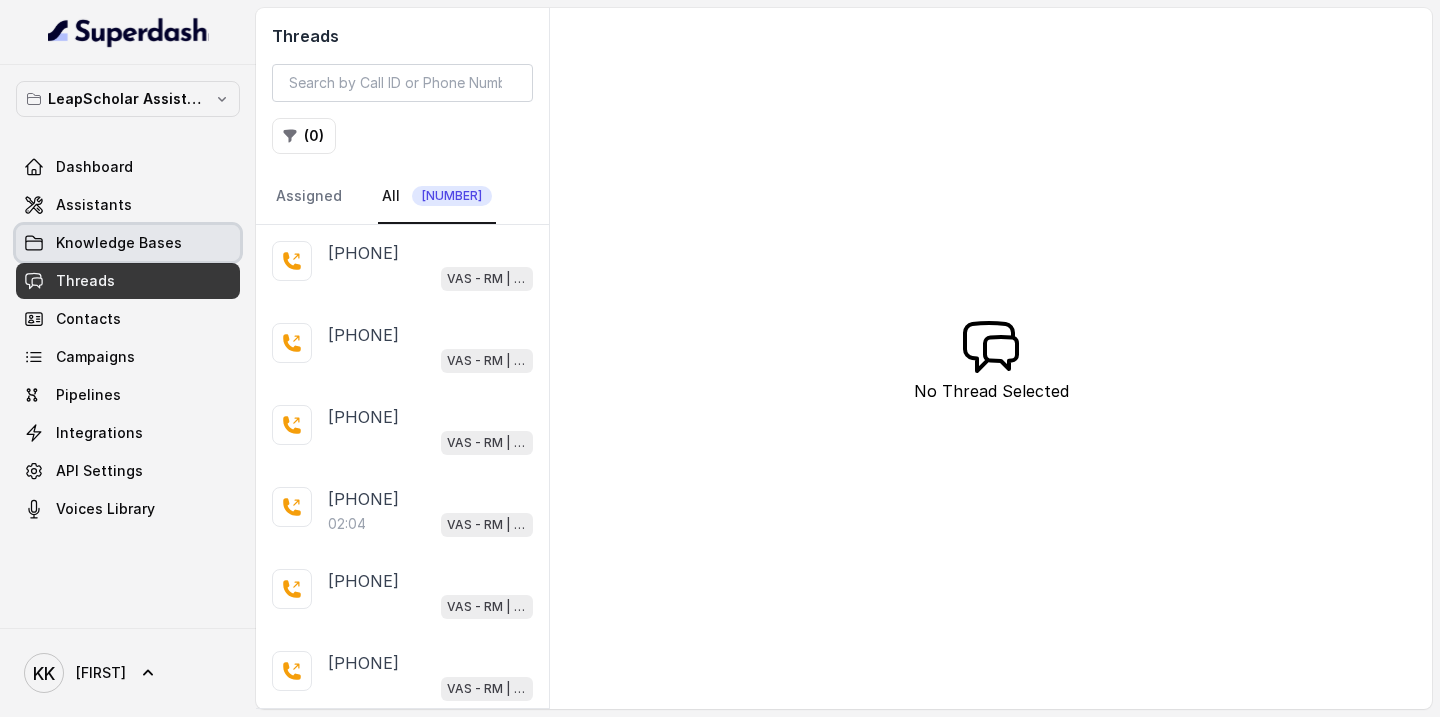 click on "Knowledge Bases" at bounding box center [119, 243] 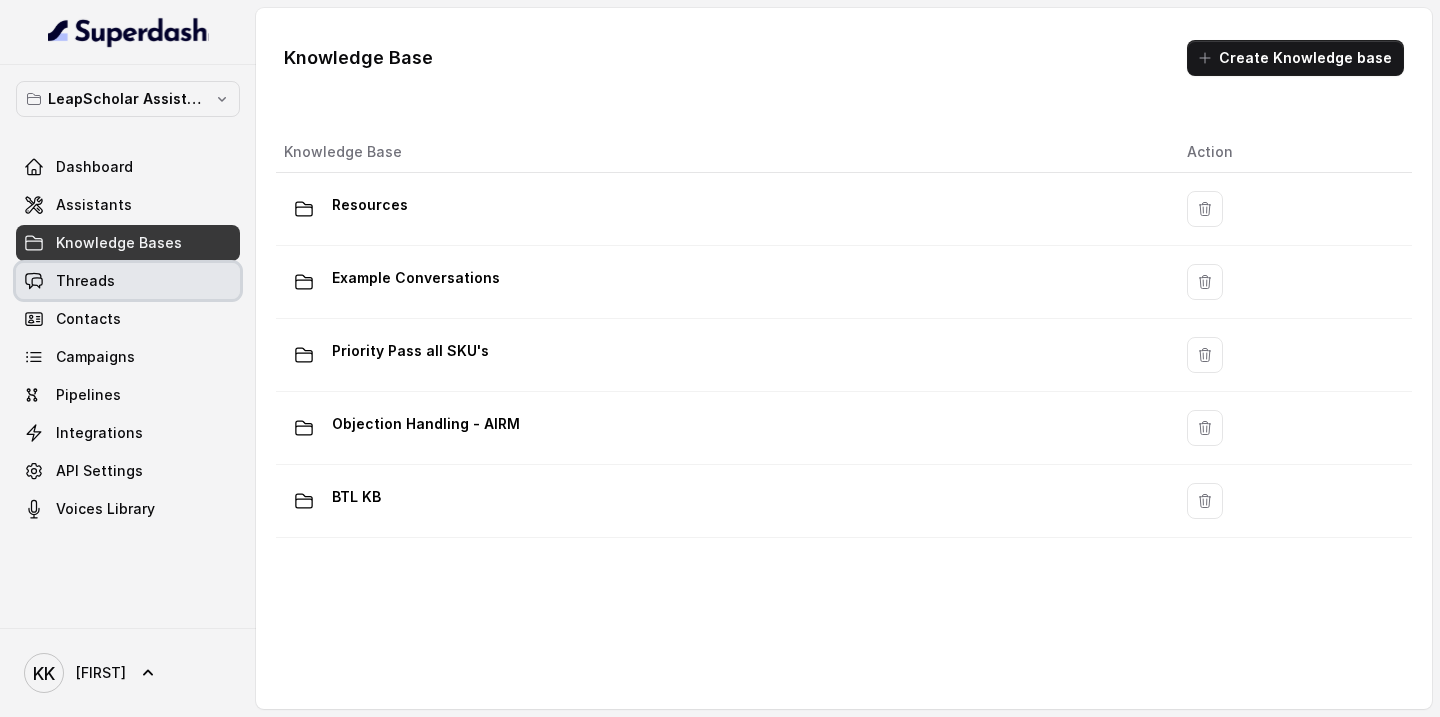 click on "Threads" at bounding box center (128, 281) 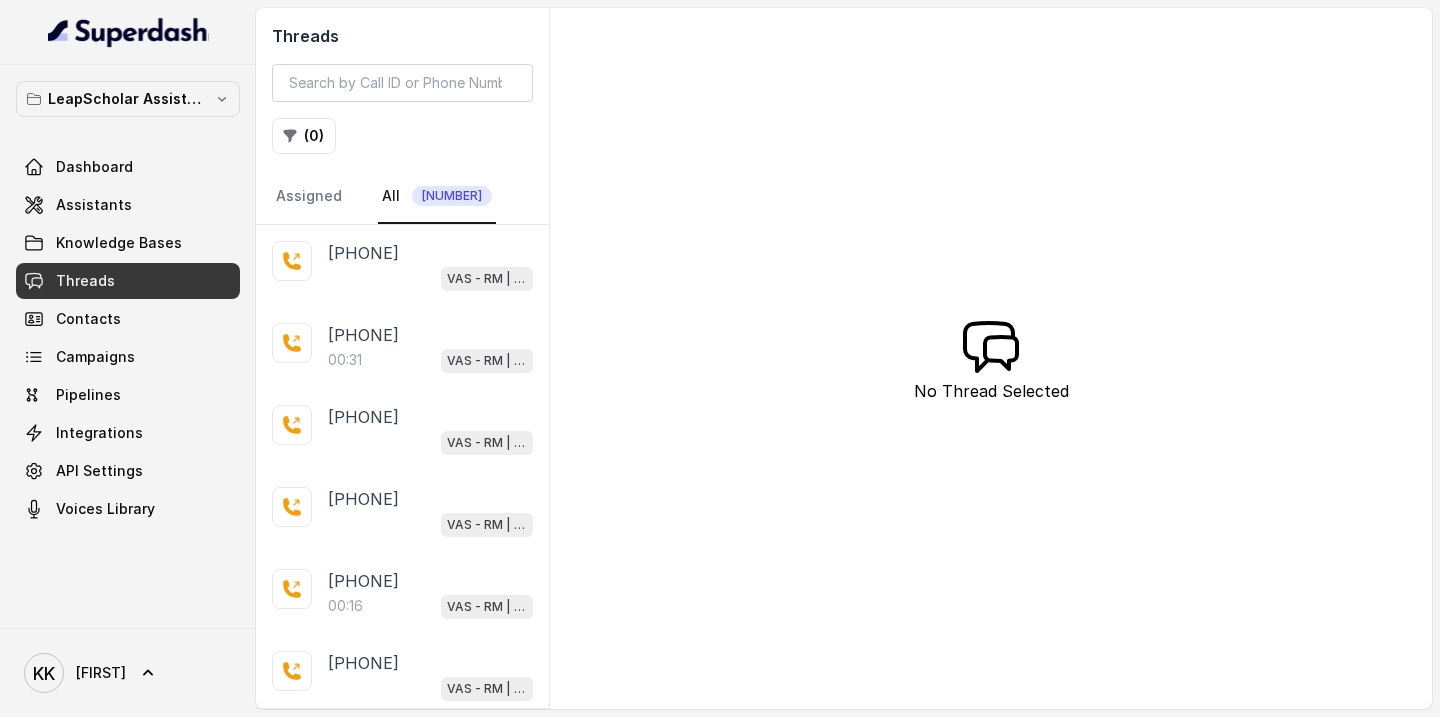 drag, startPoint x: 549, startPoint y: 267, endPoint x: 646, endPoint y: 280, distance: 97.867256 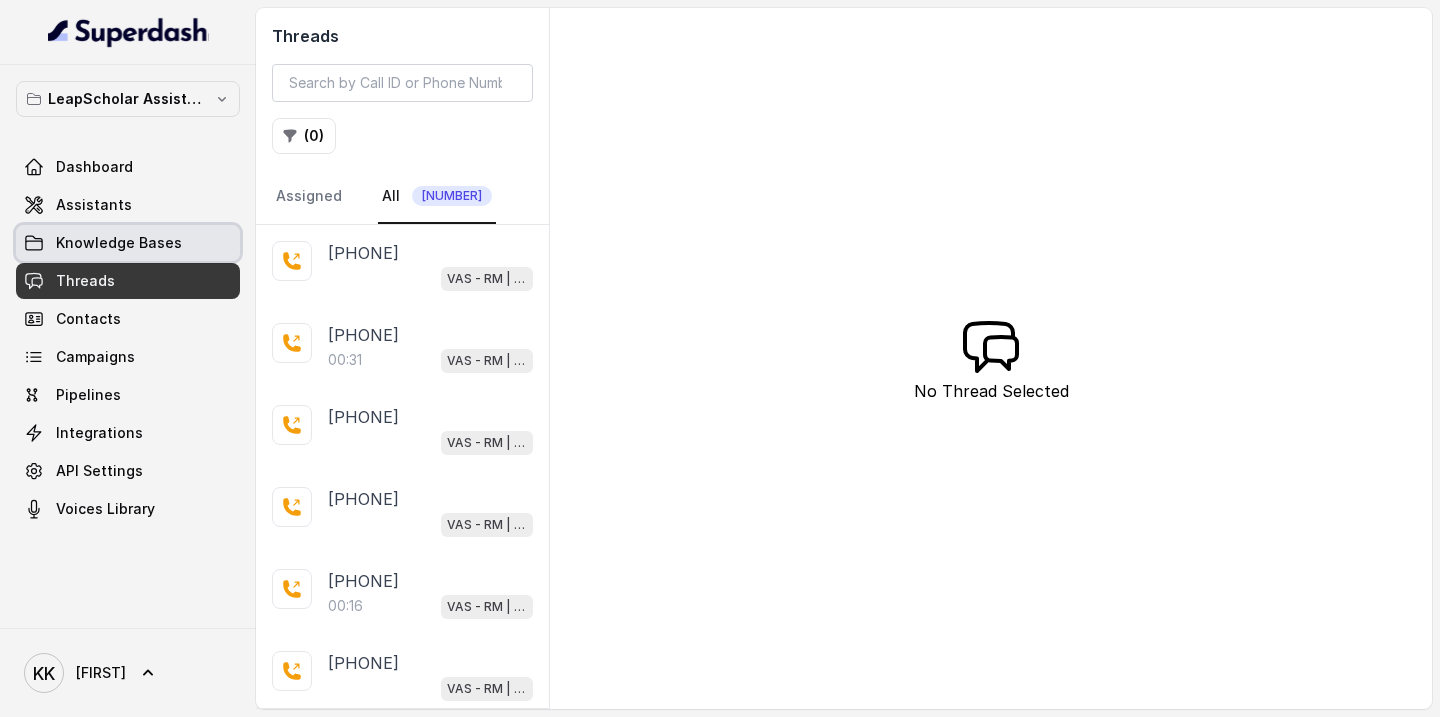 click on "Knowledge Bases" at bounding box center [128, 243] 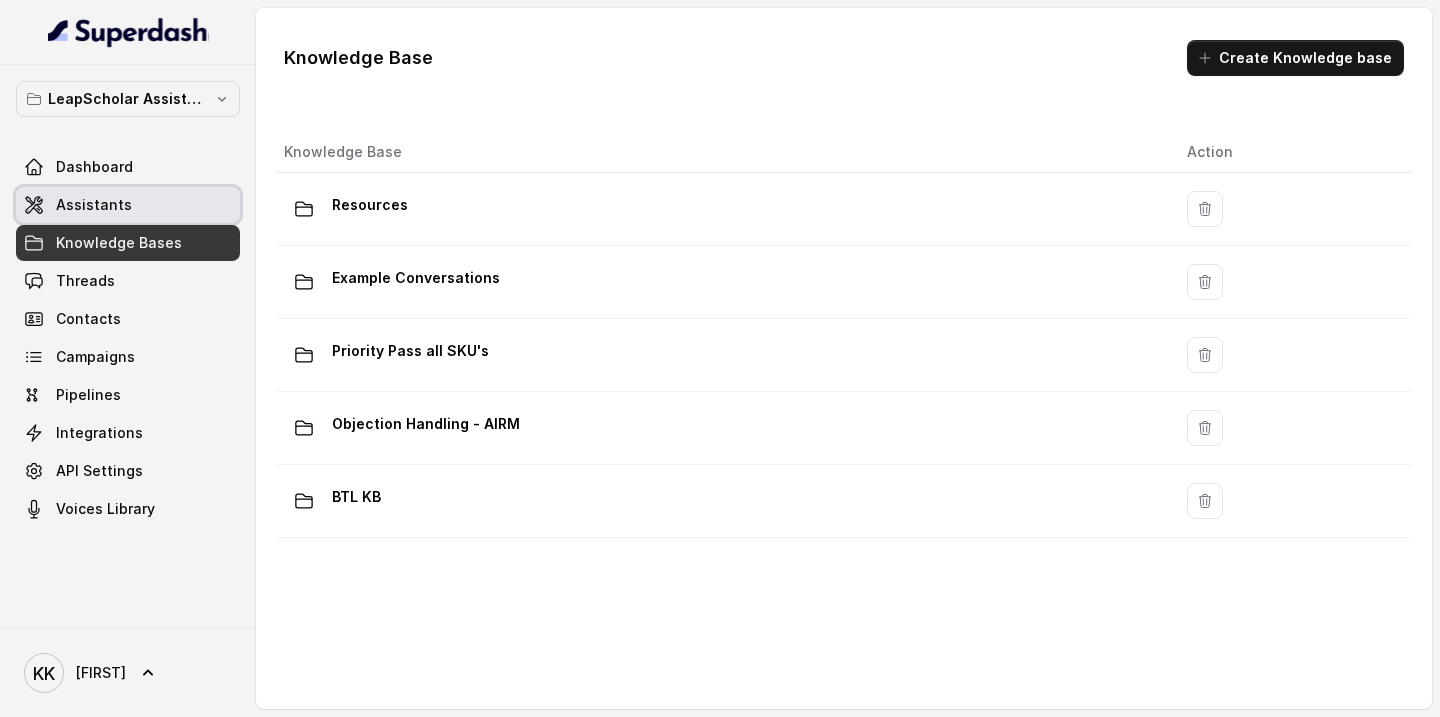 click on "Assistants" at bounding box center (94, 205) 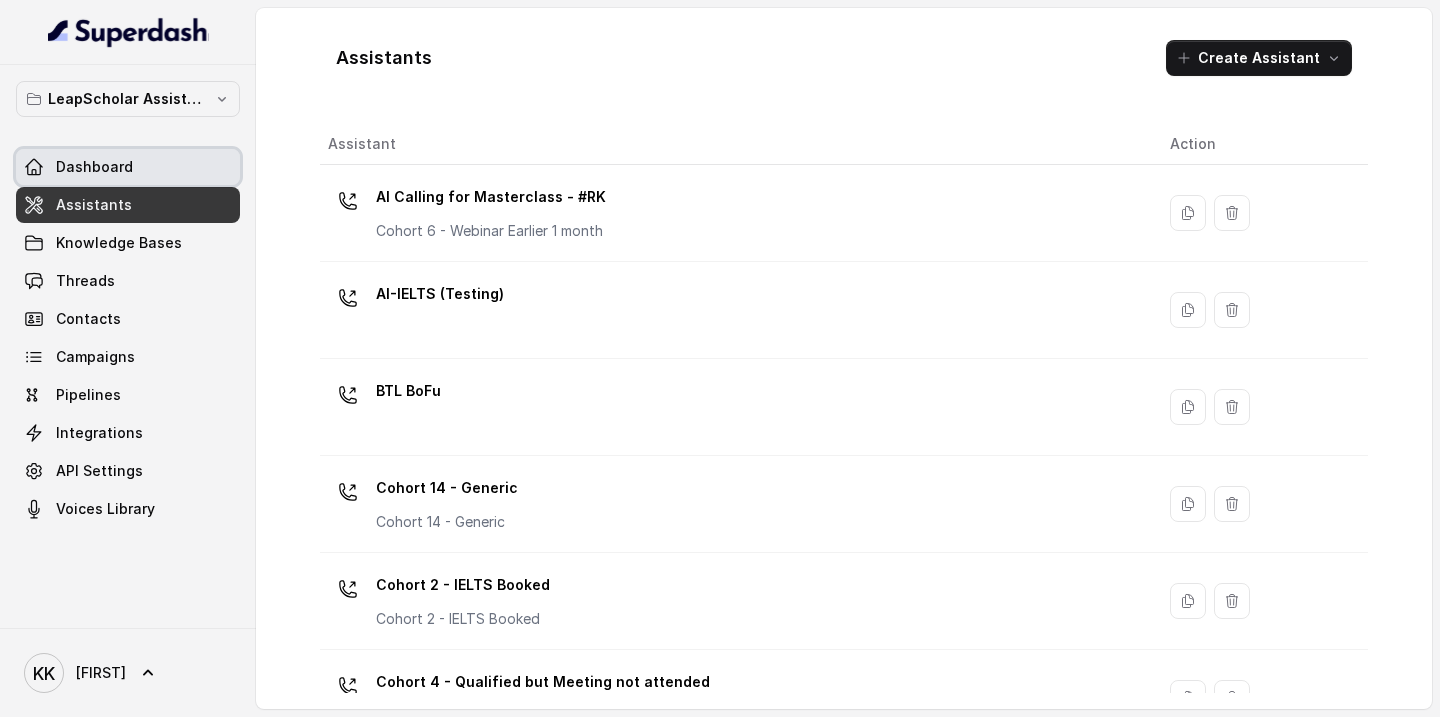 click on "Dashboard" at bounding box center (94, 167) 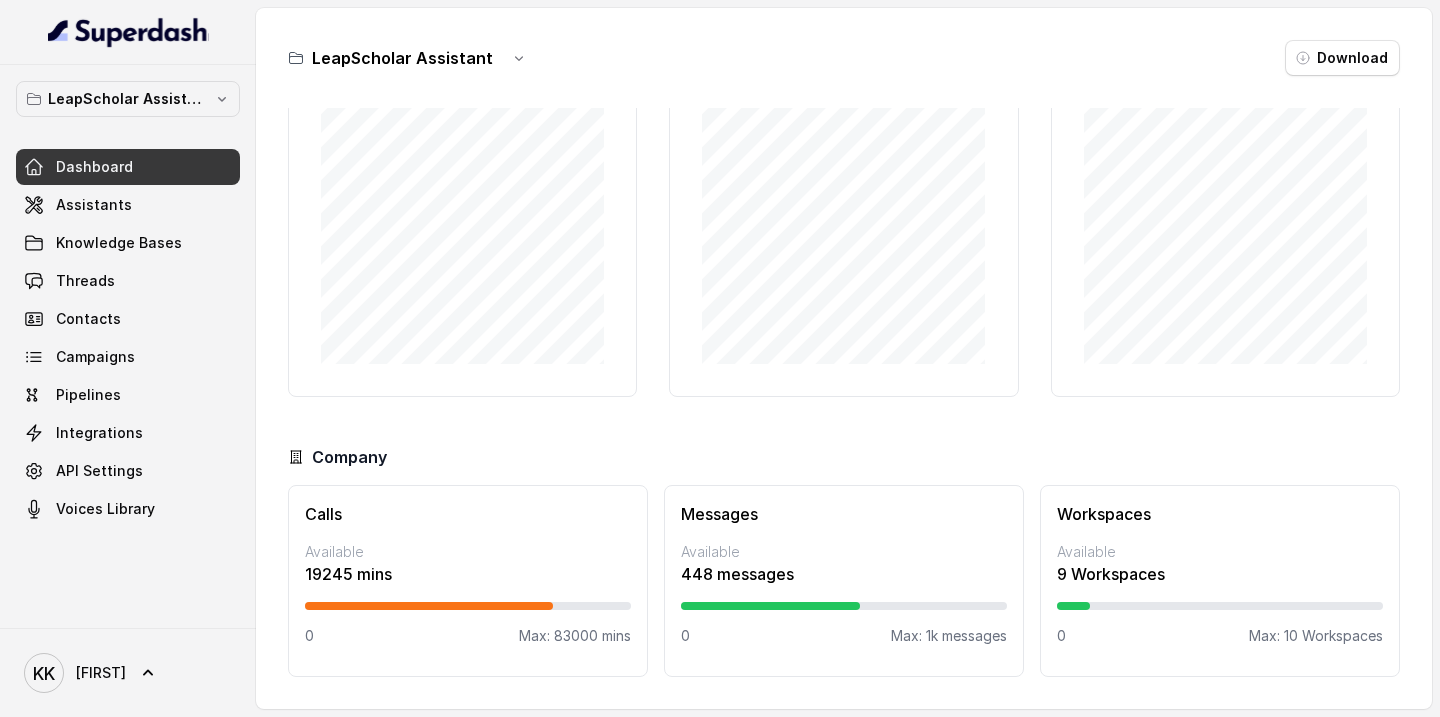 scroll, scrollTop: 0, scrollLeft: 0, axis: both 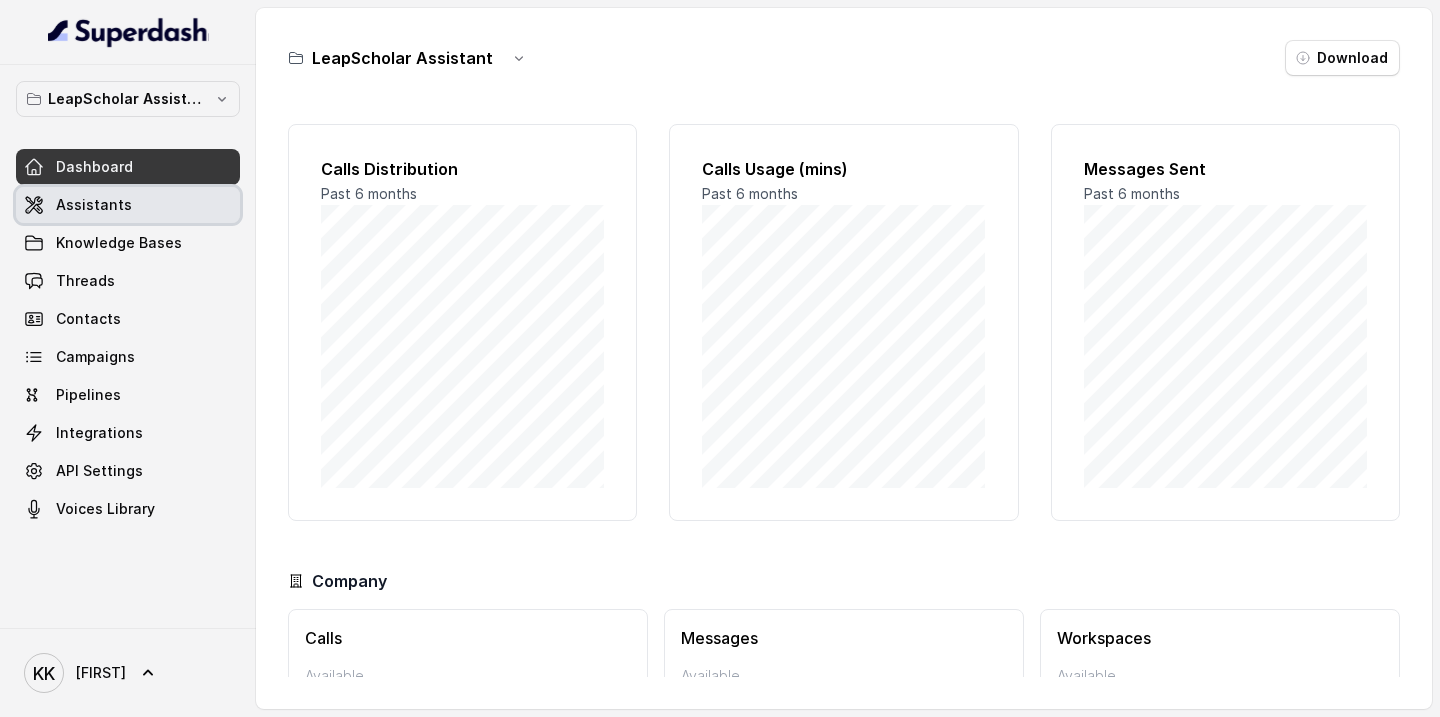 click on "Assistants" at bounding box center [94, 205] 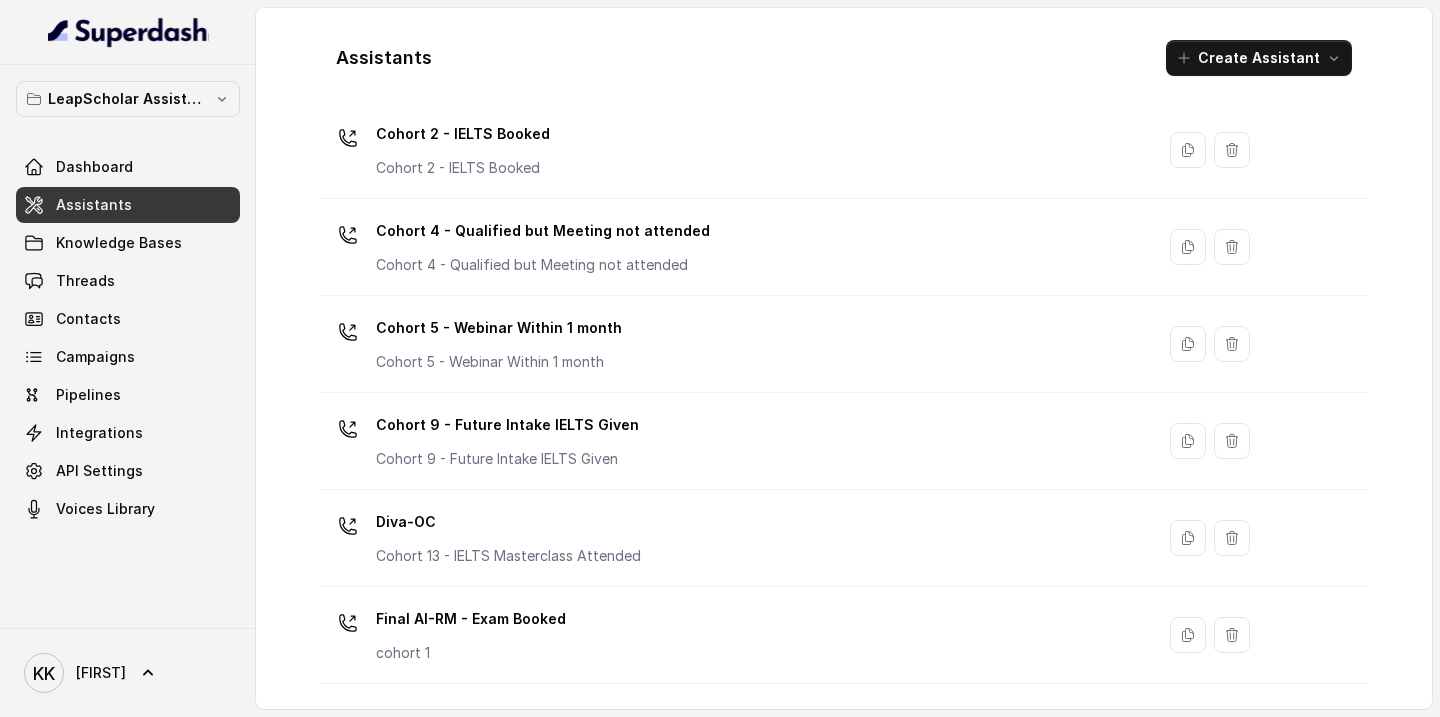 scroll, scrollTop: 1412, scrollLeft: 0, axis: vertical 